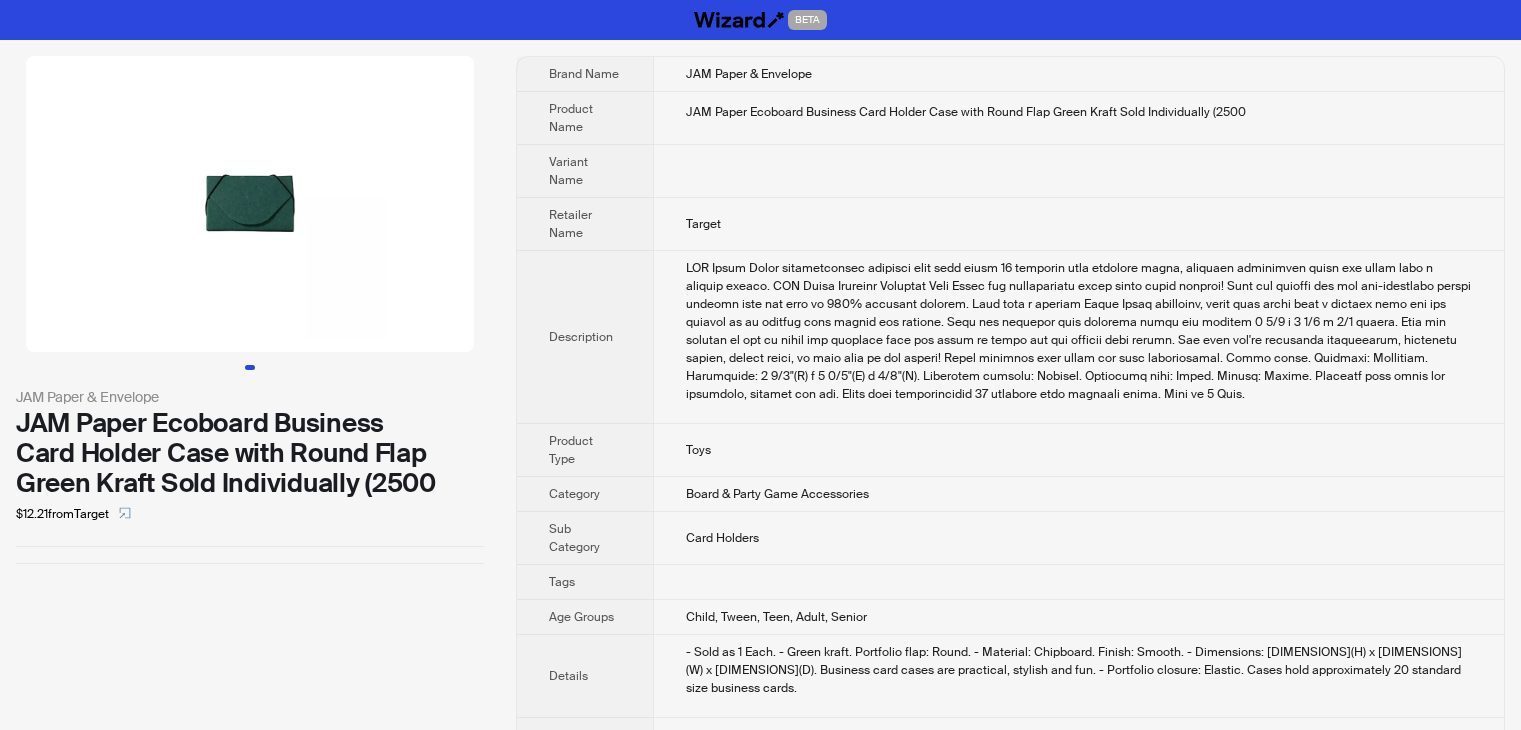scroll, scrollTop: 0, scrollLeft: 0, axis: both 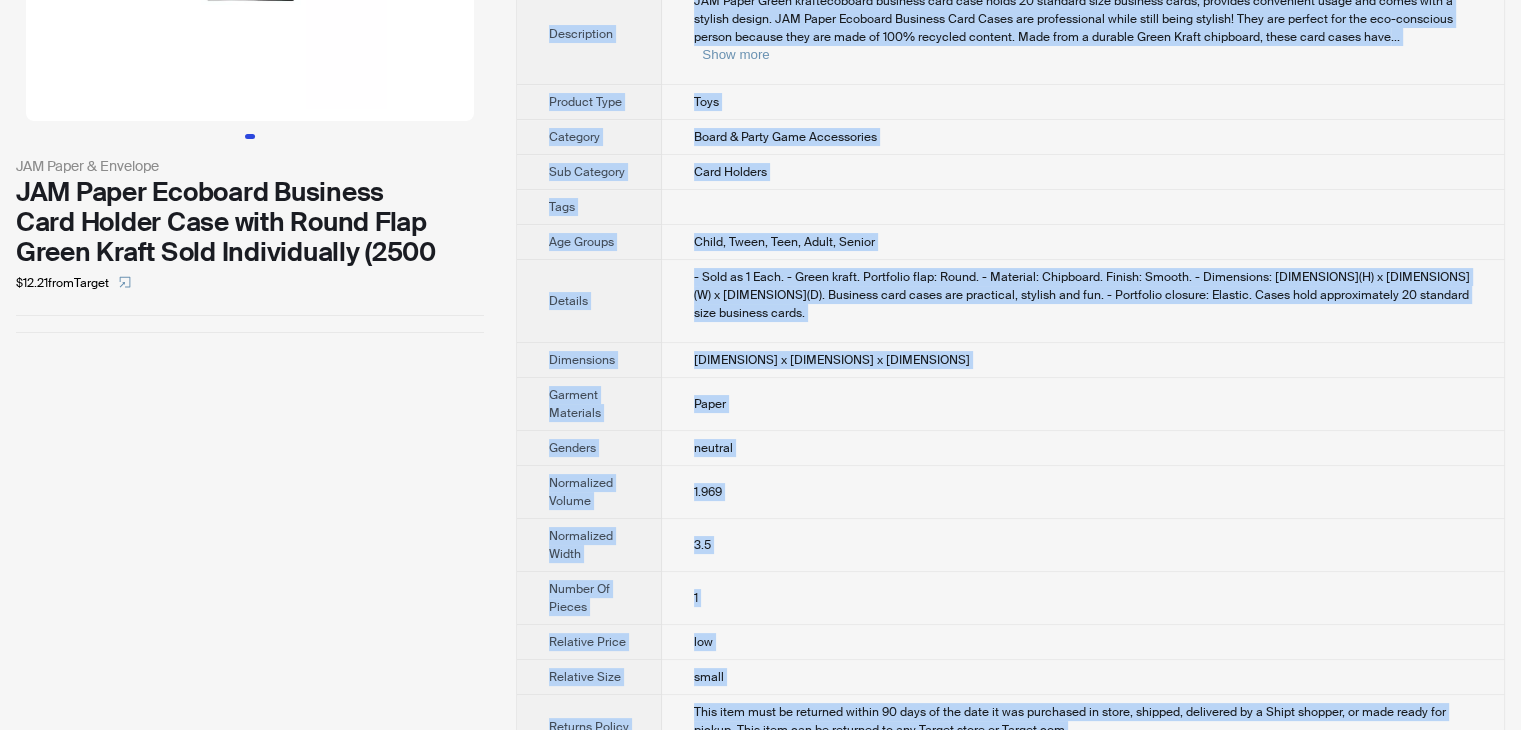 drag, startPoint x: 544, startPoint y: 72, endPoint x: 1132, endPoint y: 696, distance: 857.3914 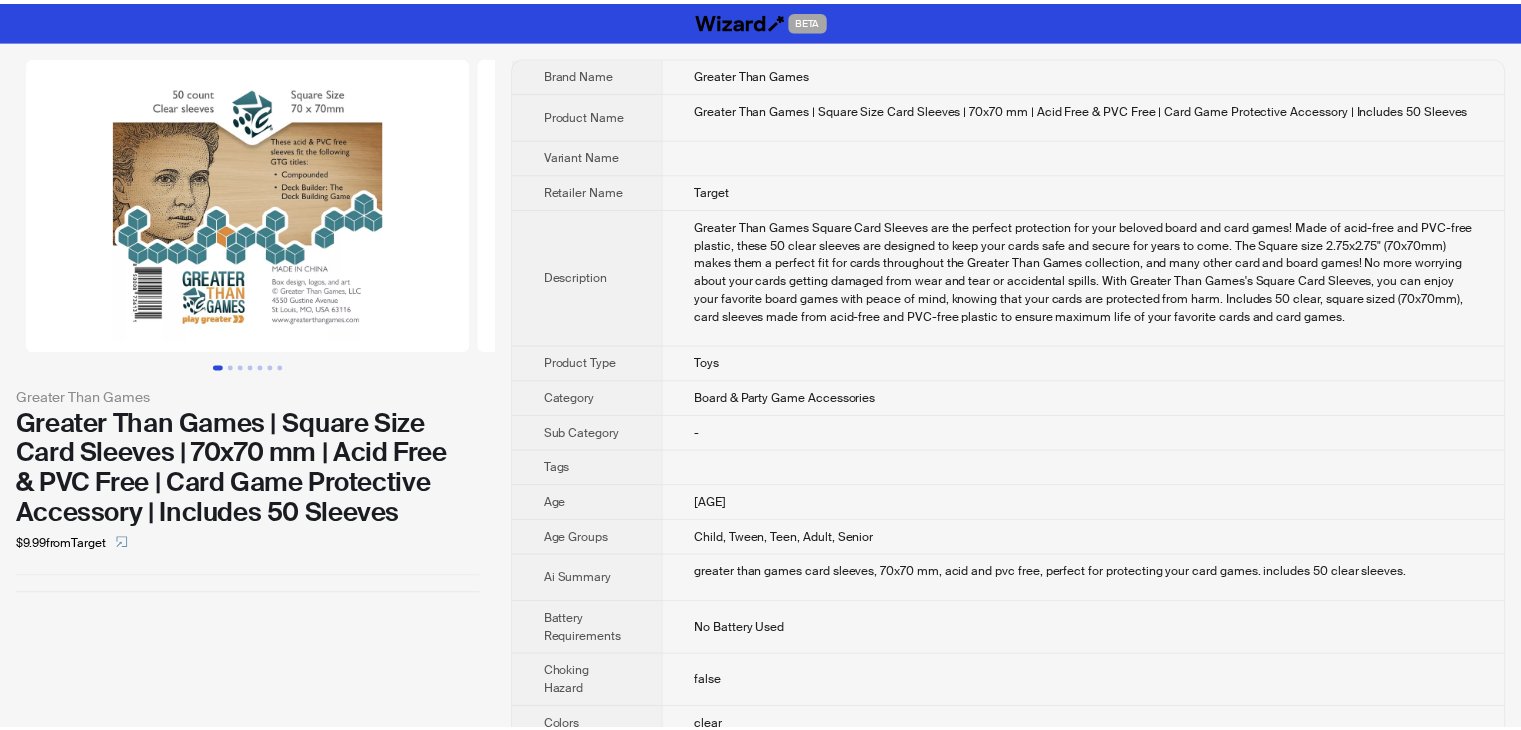 scroll, scrollTop: 0, scrollLeft: 0, axis: both 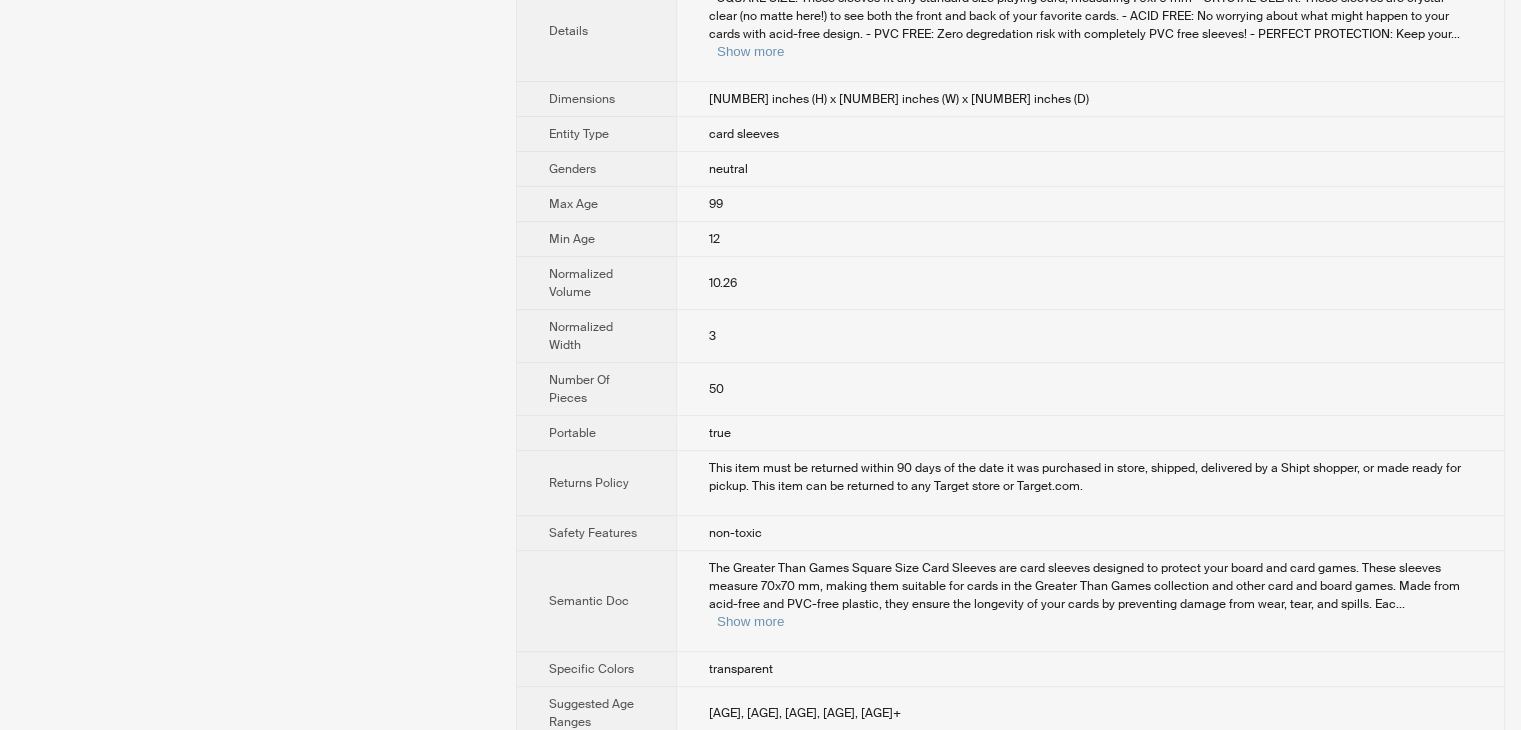 drag, startPoint x: 551, startPoint y: 73, endPoint x: 964, endPoint y: 642, distance: 703.08606 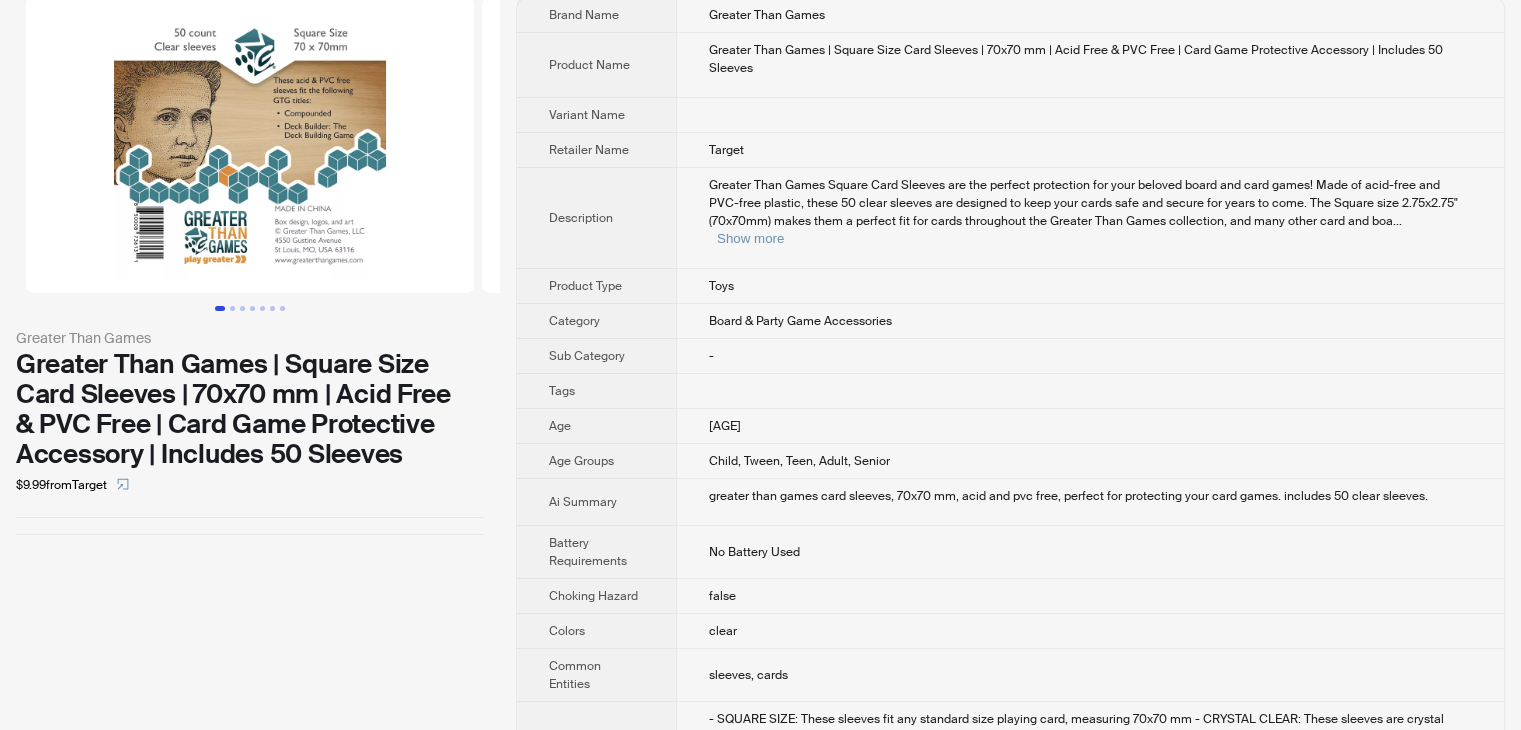 scroll, scrollTop: 0, scrollLeft: 0, axis: both 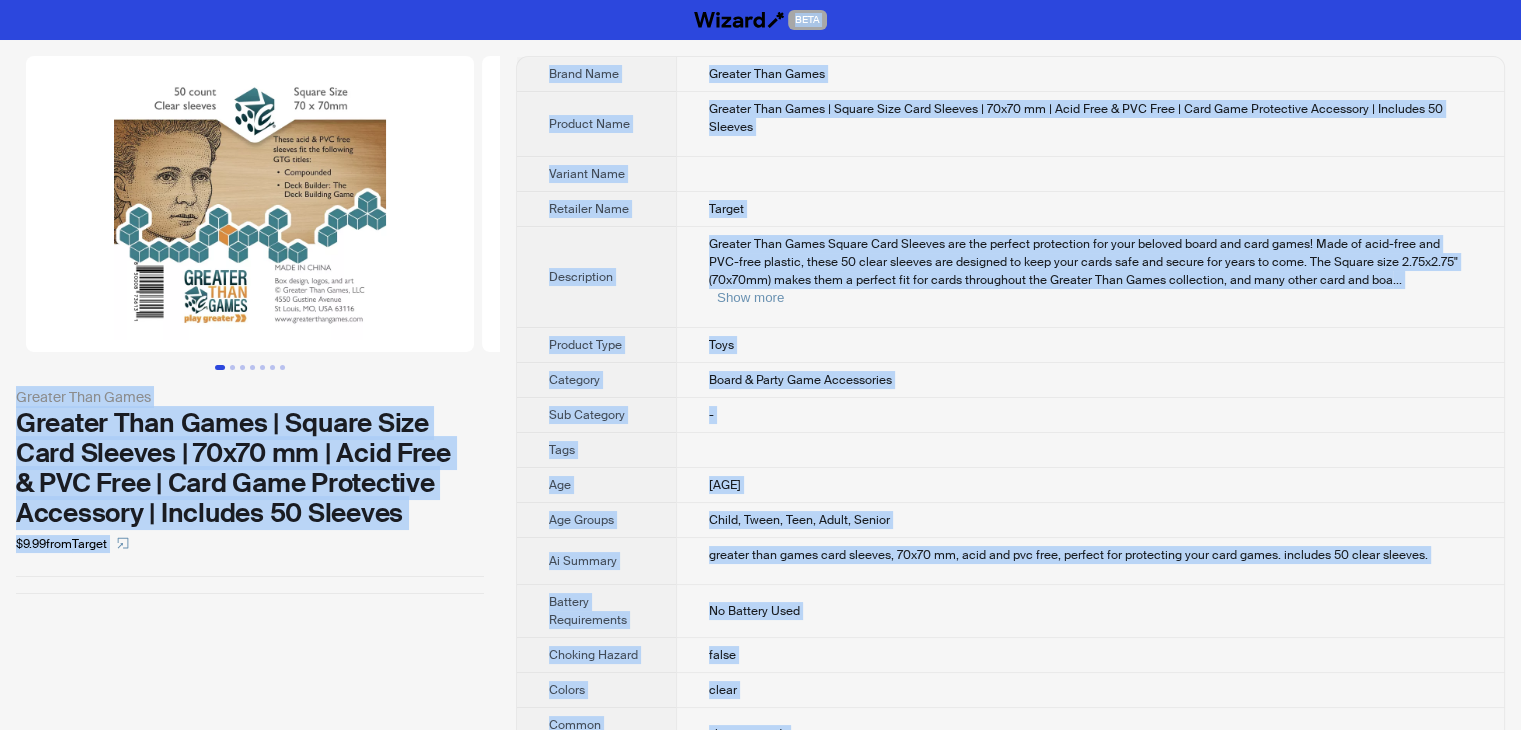 drag, startPoint x: 810, startPoint y: 697, endPoint x: 561, endPoint y: 35, distance: 707.28 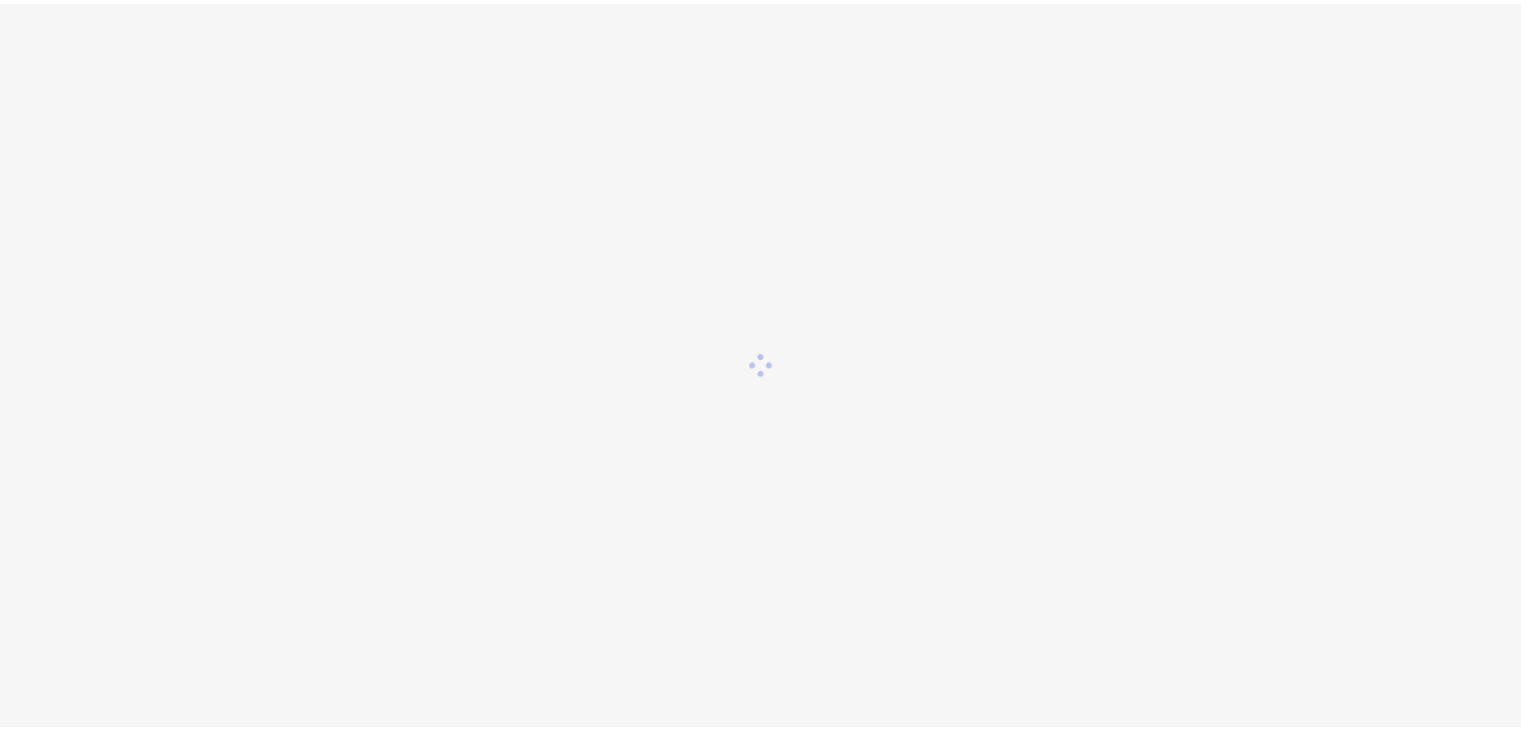 scroll, scrollTop: 0, scrollLeft: 0, axis: both 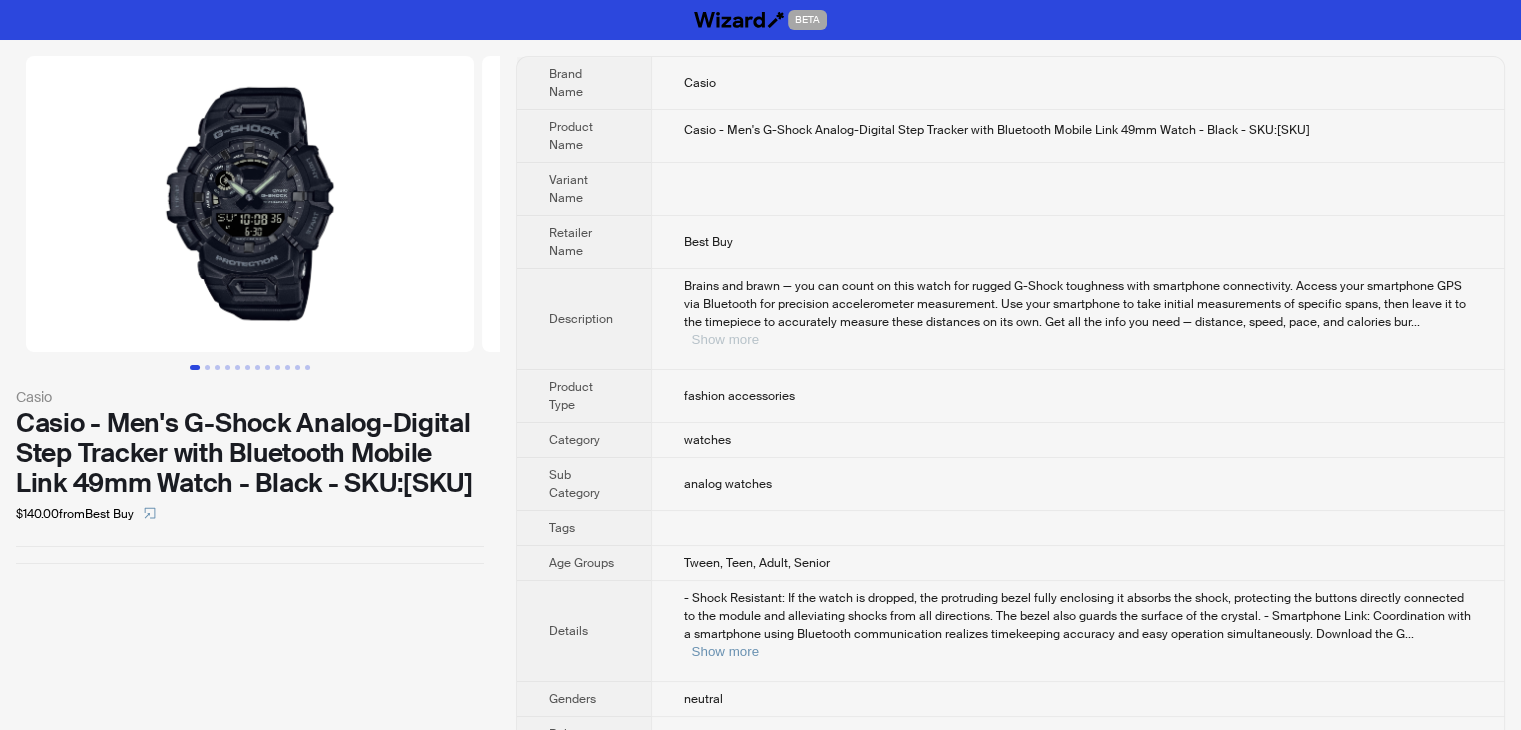 click on "Show more" at bounding box center [725, 339] 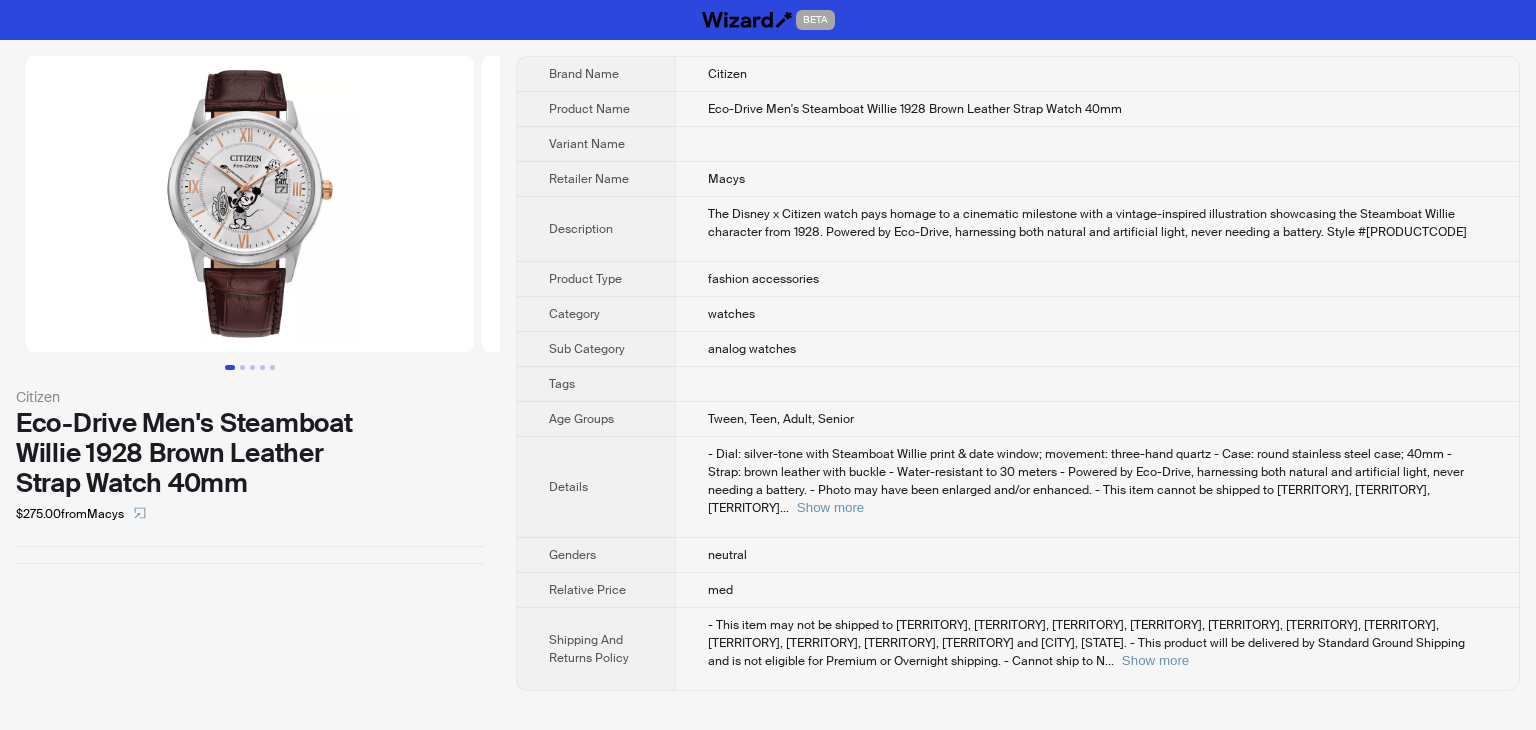 scroll, scrollTop: 0, scrollLeft: 0, axis: both 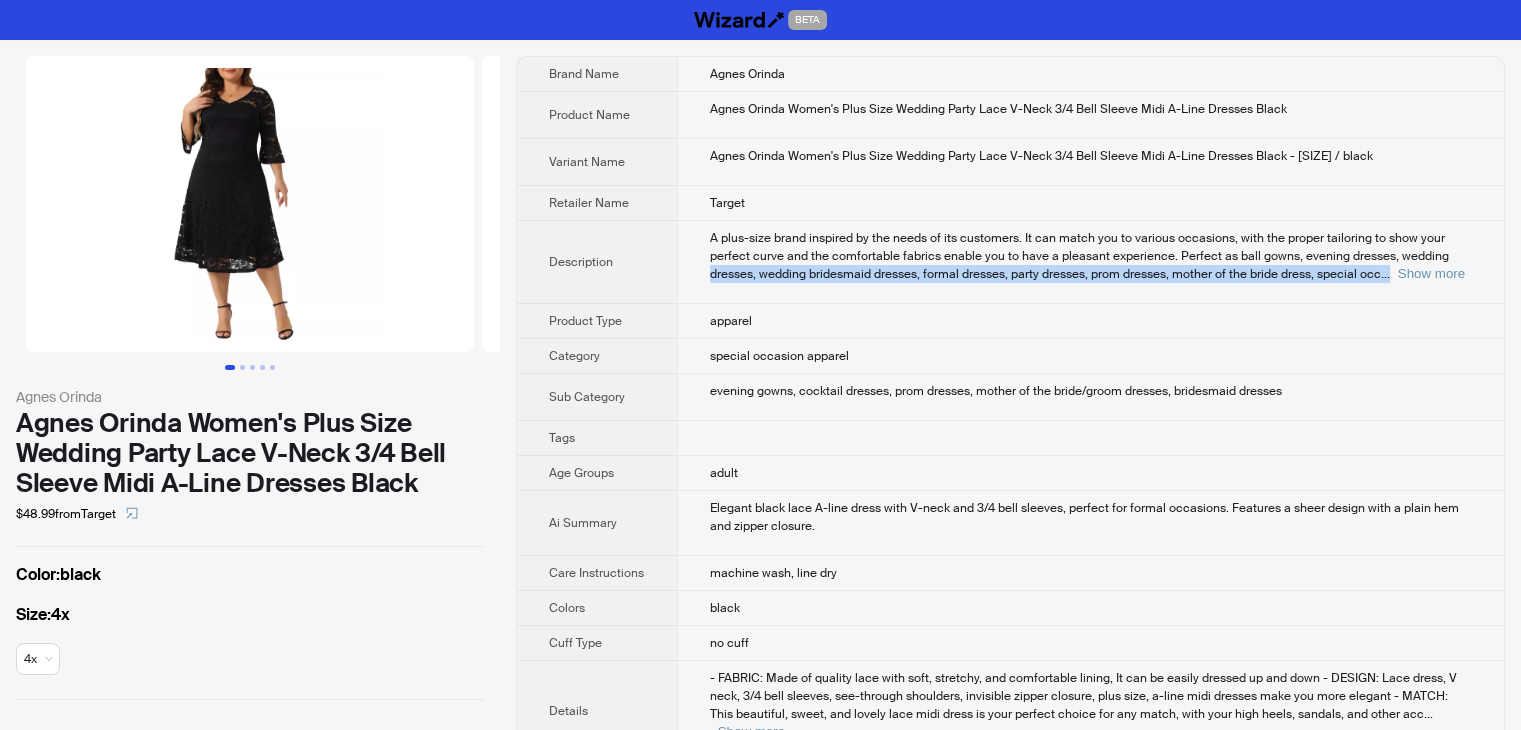 click on "A plus-size brand inspired by the needs of its customers. It can match you to various occasions, with the proper tailoring to show your perfect curve and the comfortable fabrics enable you to have a pleasant experience. Perfect as ball gowns, evening dresses, wedding dresses, wedding bridesmaid dresses, formal dresses, party dresses, prom dresses, mother of the bride dress, special occ ... Show more" at bounding box center (1090, 262) 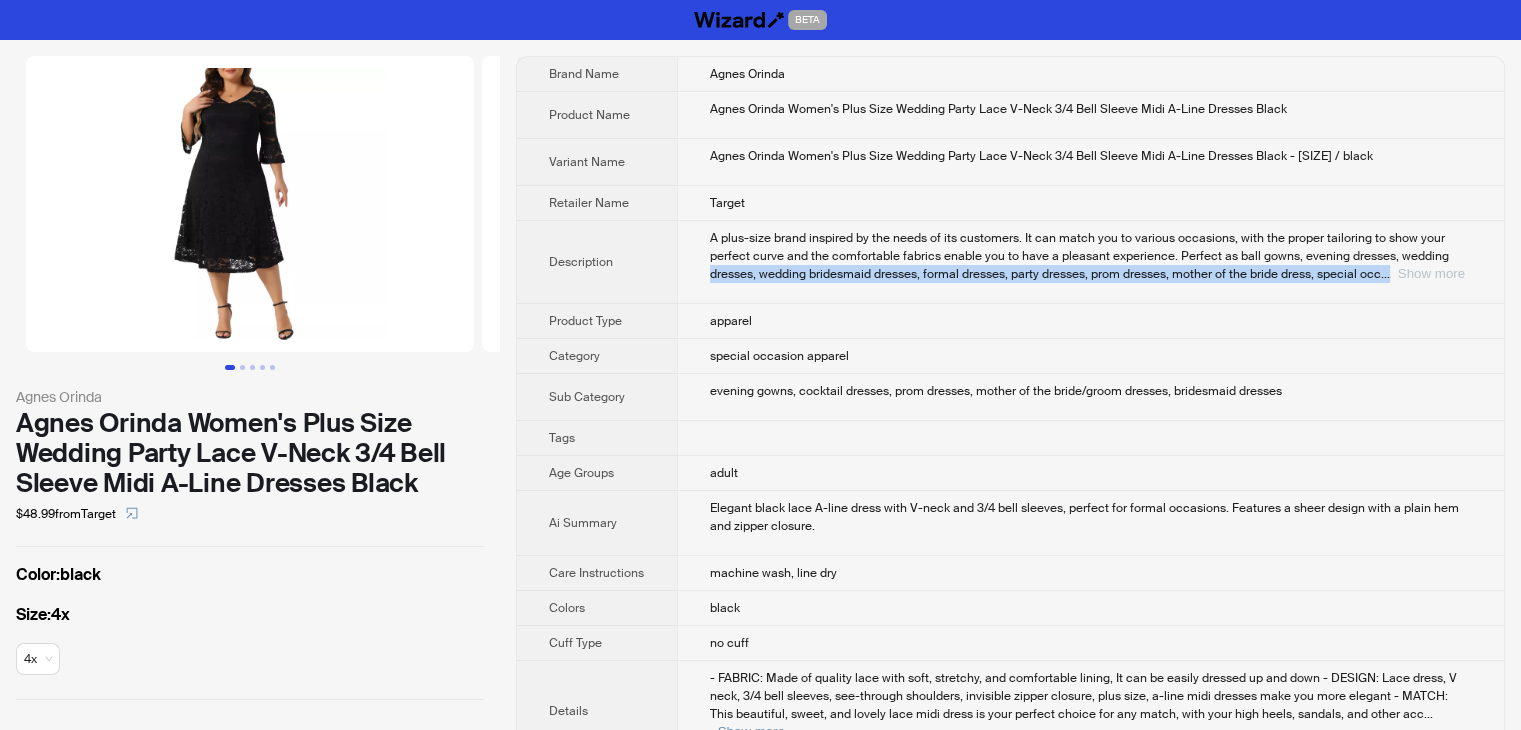 click on "Show more" at bounding box center (1431, 273) 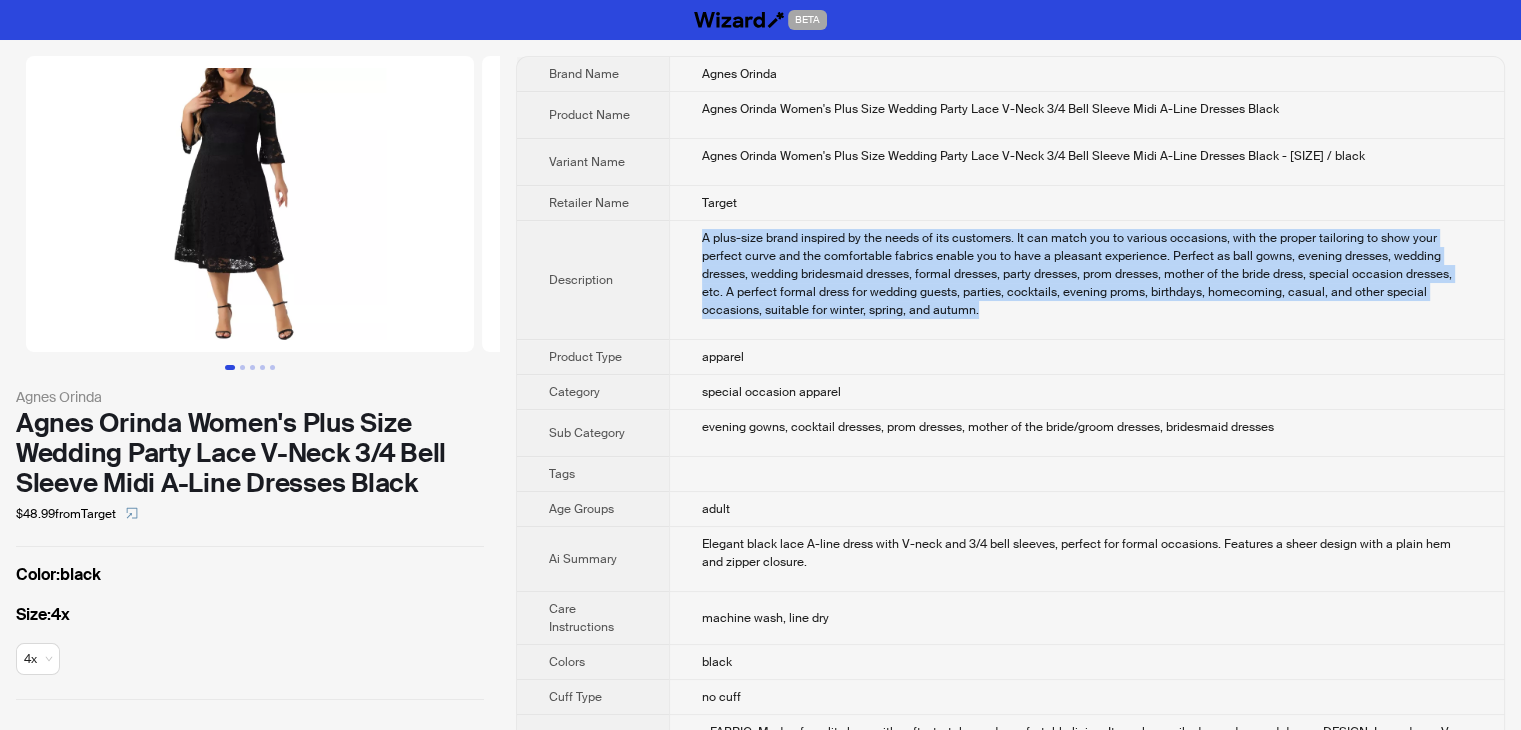 click on "apparel" at bounding box center [1086, 357] 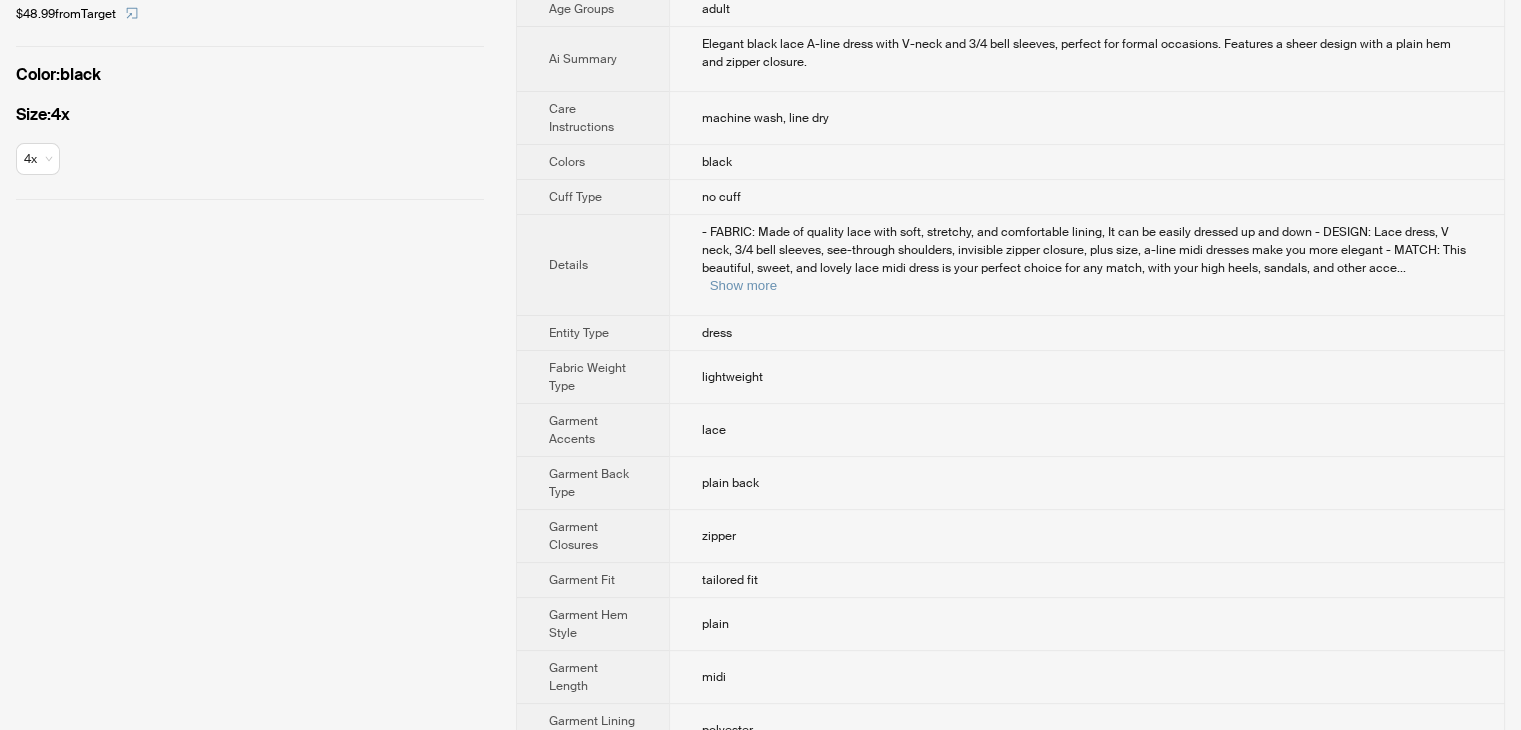 scroll, scrollTop: 0, scrollLeft: 0, axis: both 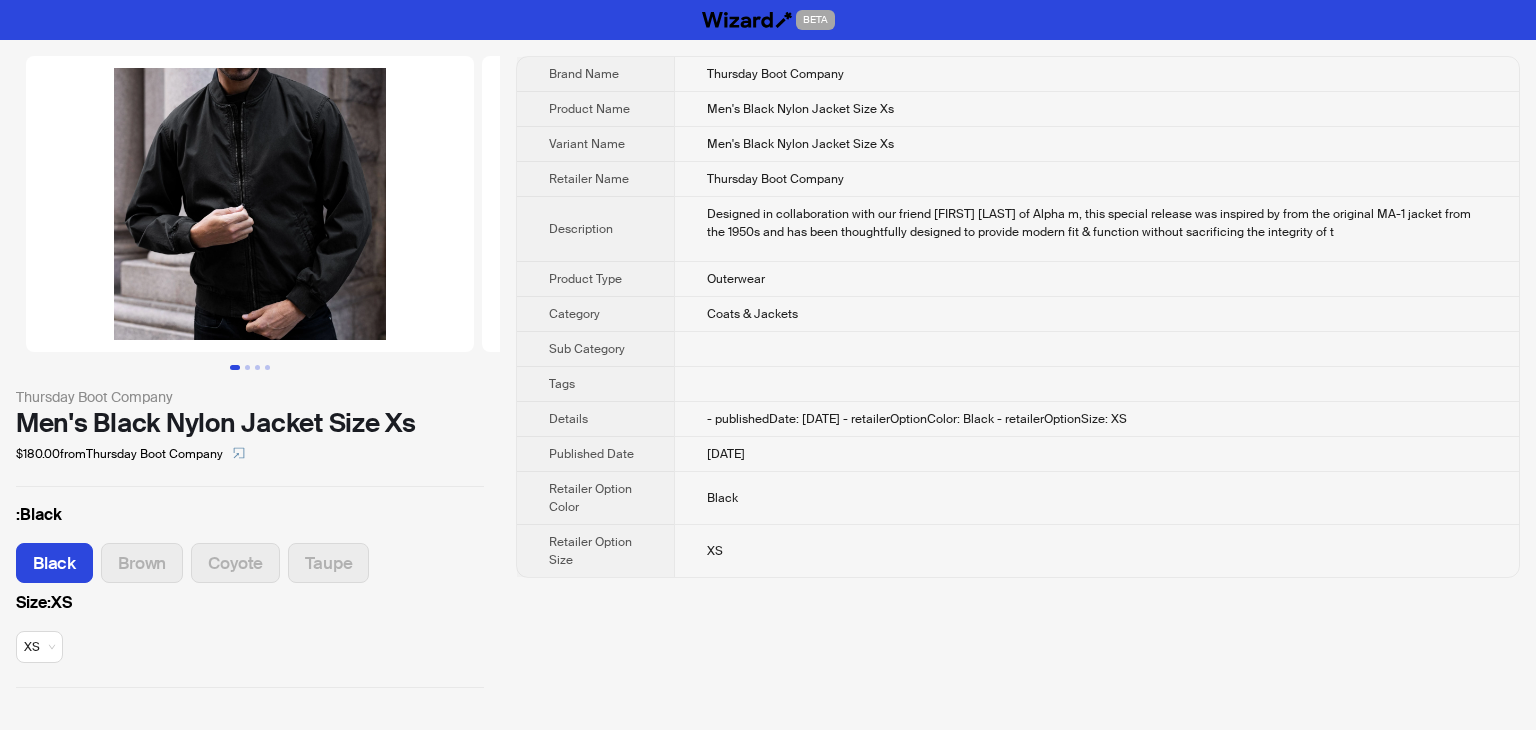 click at bounding box center [250, 204] 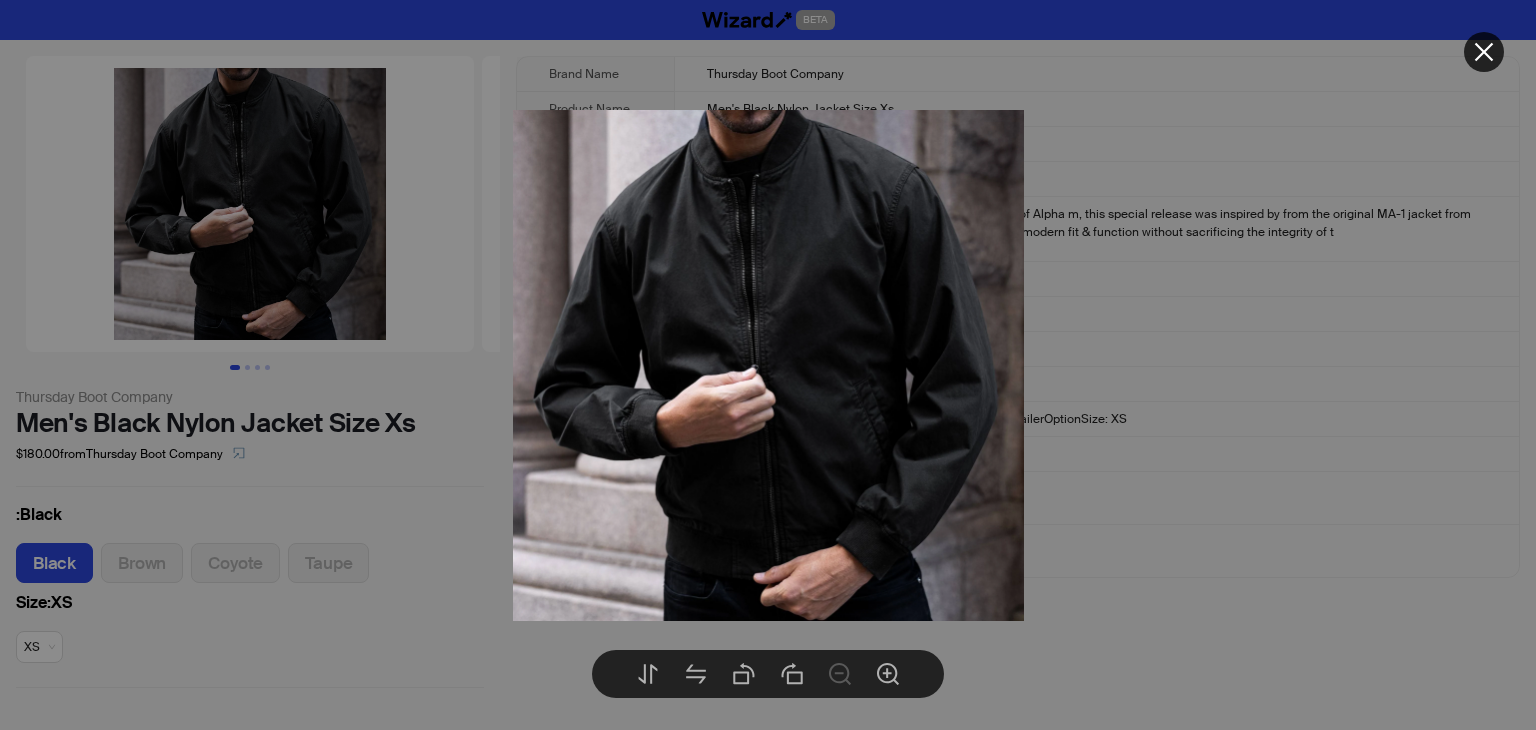 click 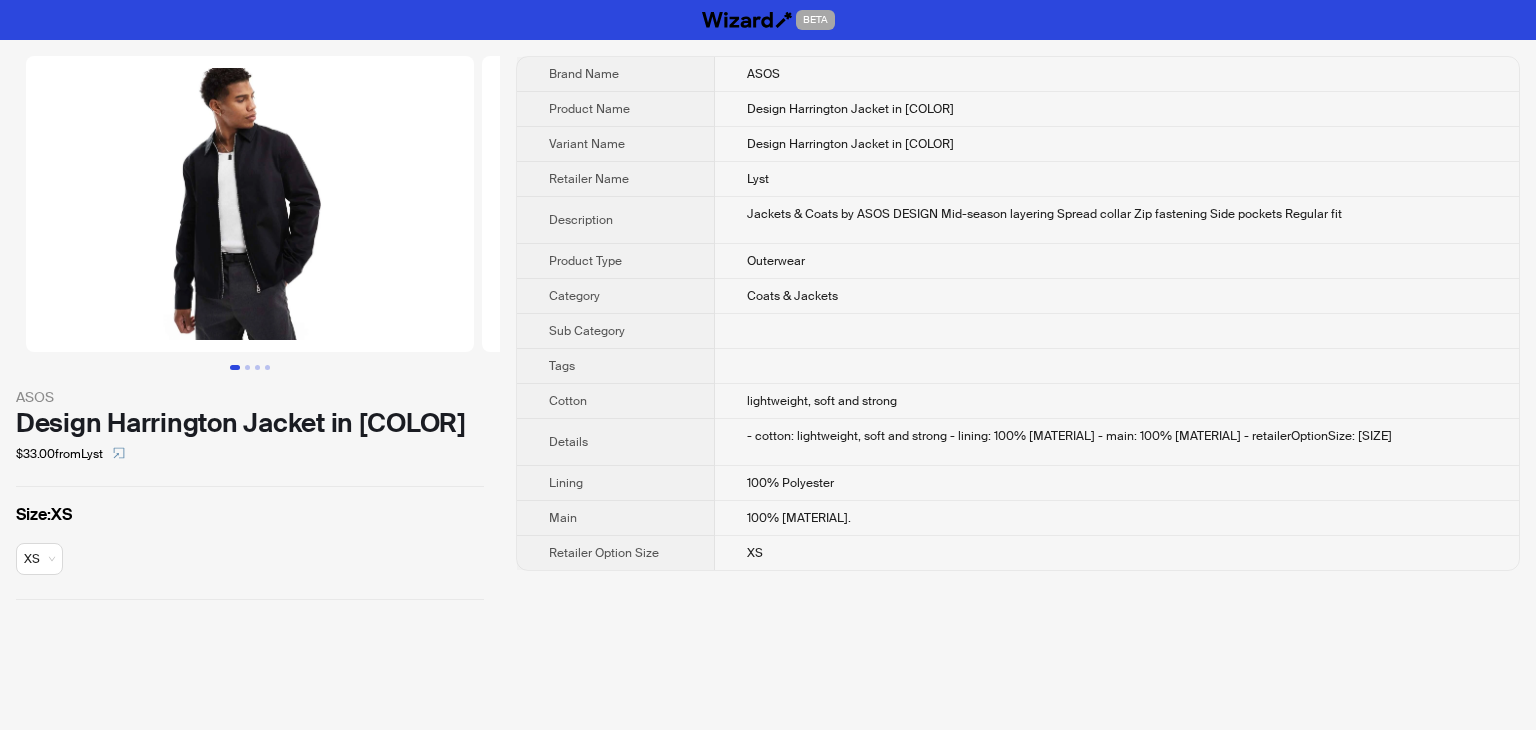 scroll, scrollTop: 0, scrollLeft: 0, axis: both 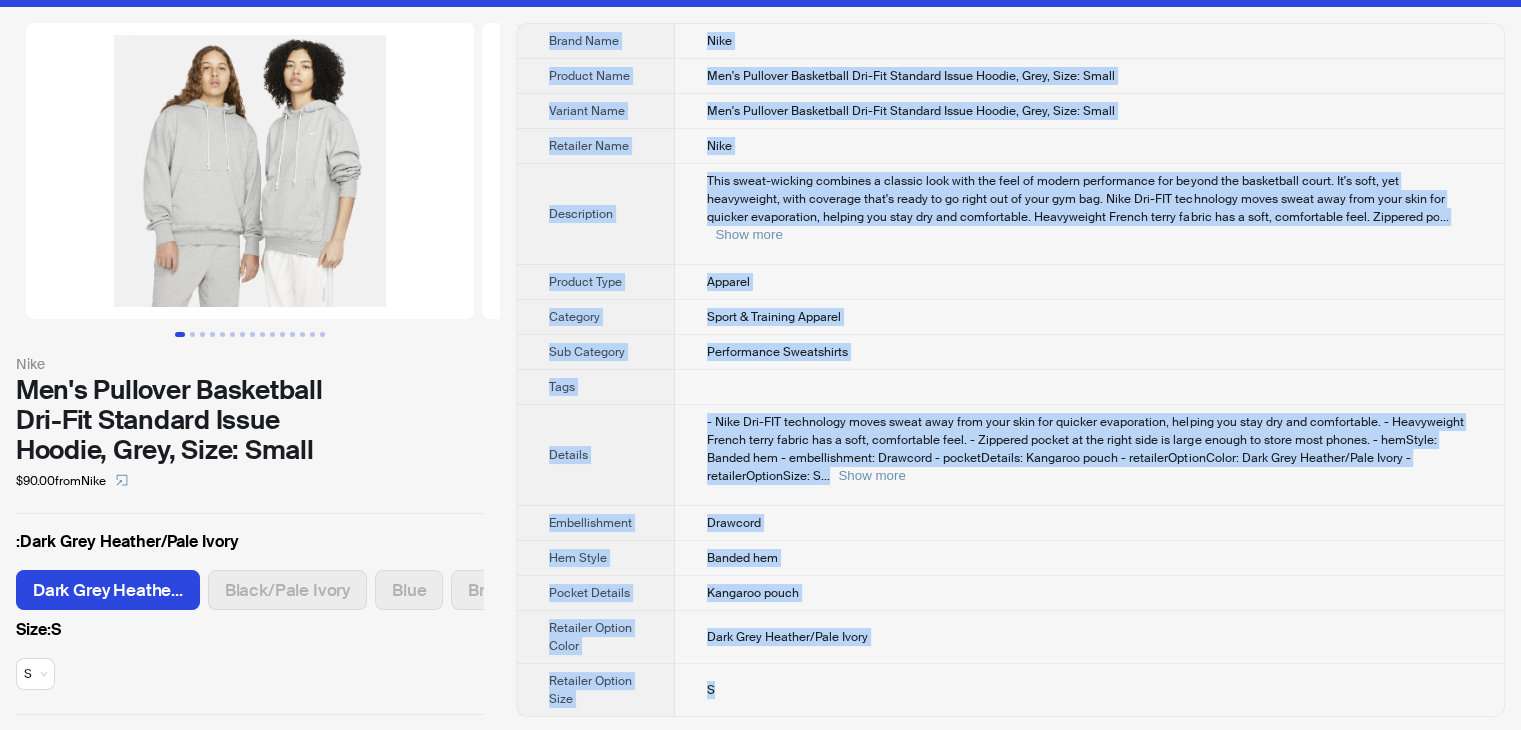 drag, startPoint x: 552, startPoint y: 70, endPoint x: 902, endPoint y: 661, distance: 686.86316 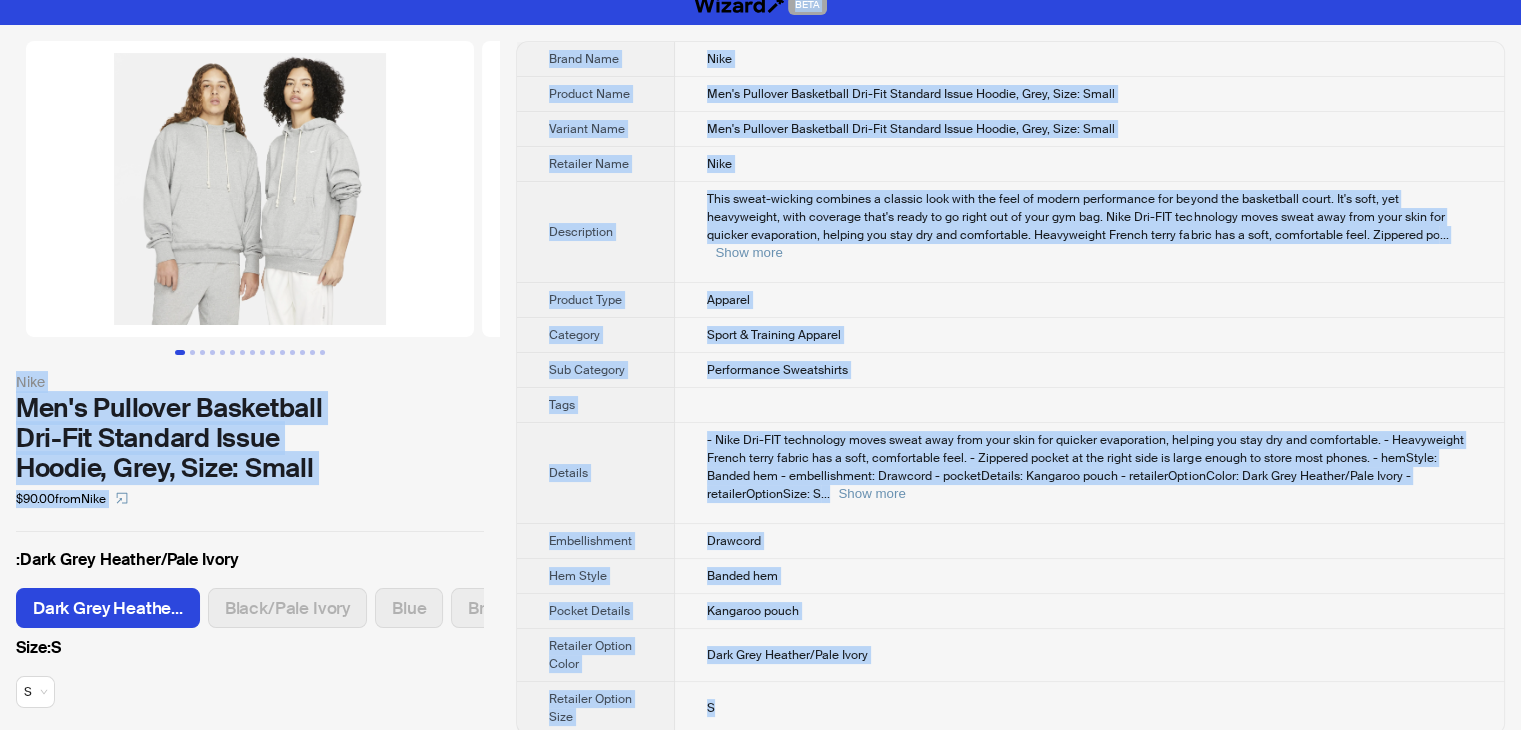 scroll, scrollTop: 0, scrollLeft: 0, axis: both 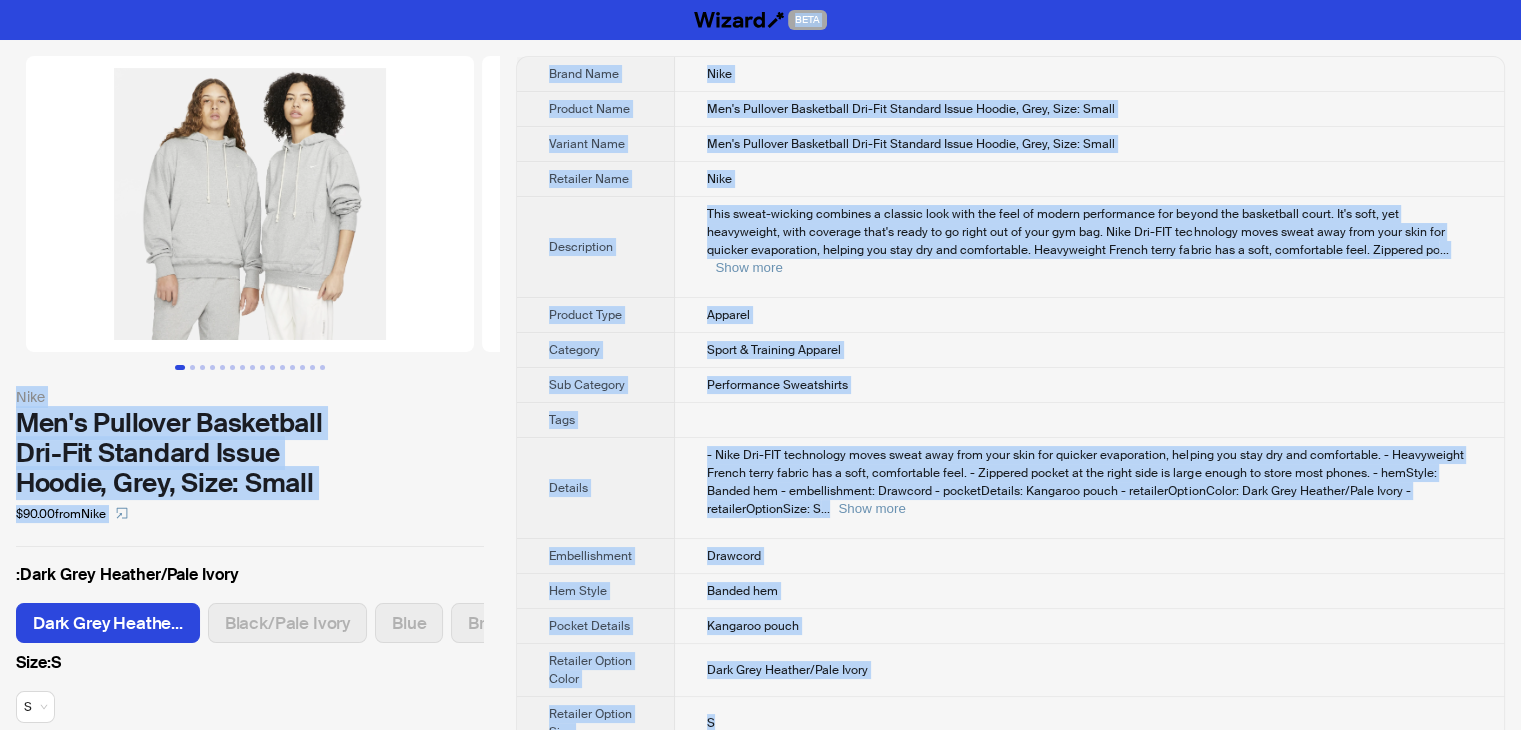drag, startPoint x: 743, startPoint y: 673, endPoint x: 536, endPoint y: 28, distance: 677.4024 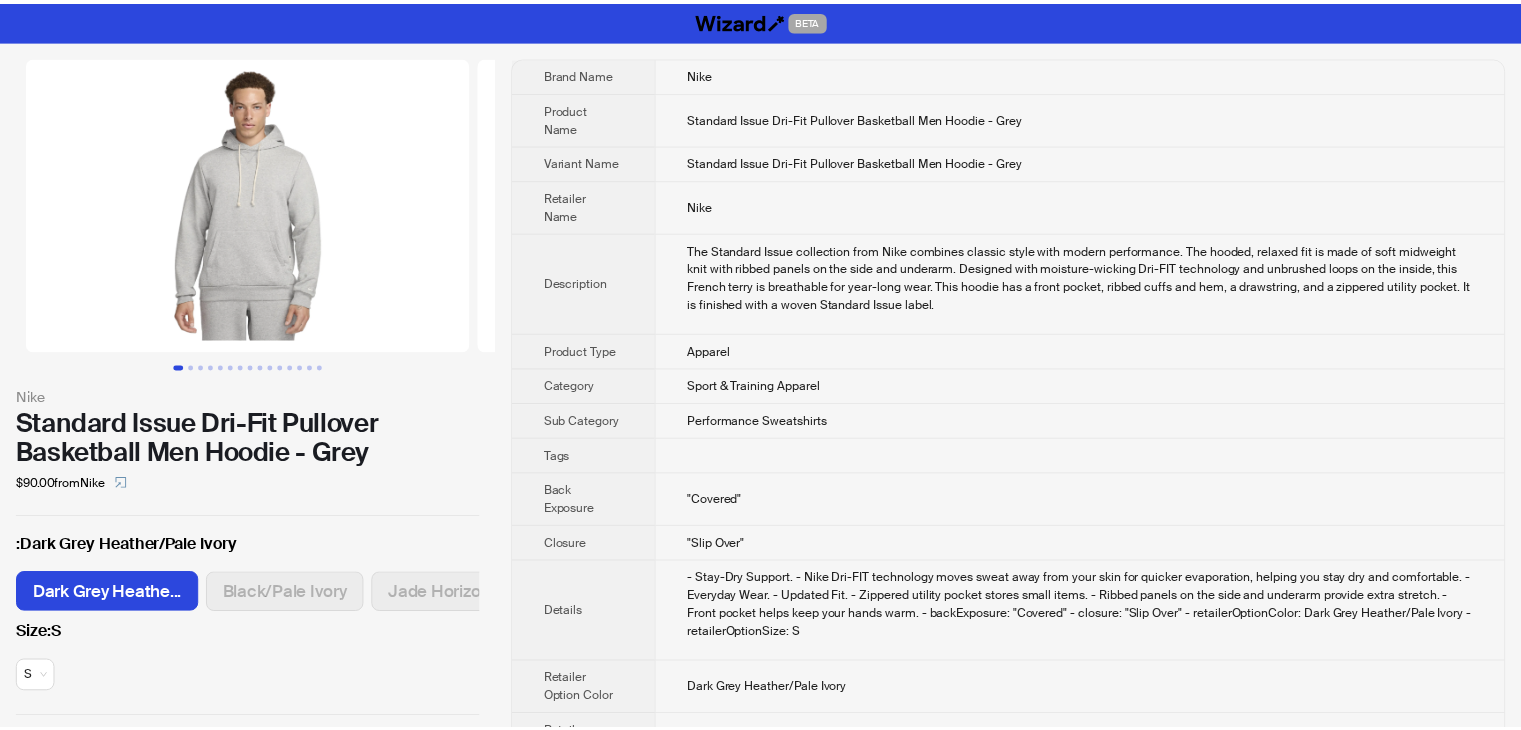 scroll, scrollTop: 0, scrollLeft: 0, axis: both 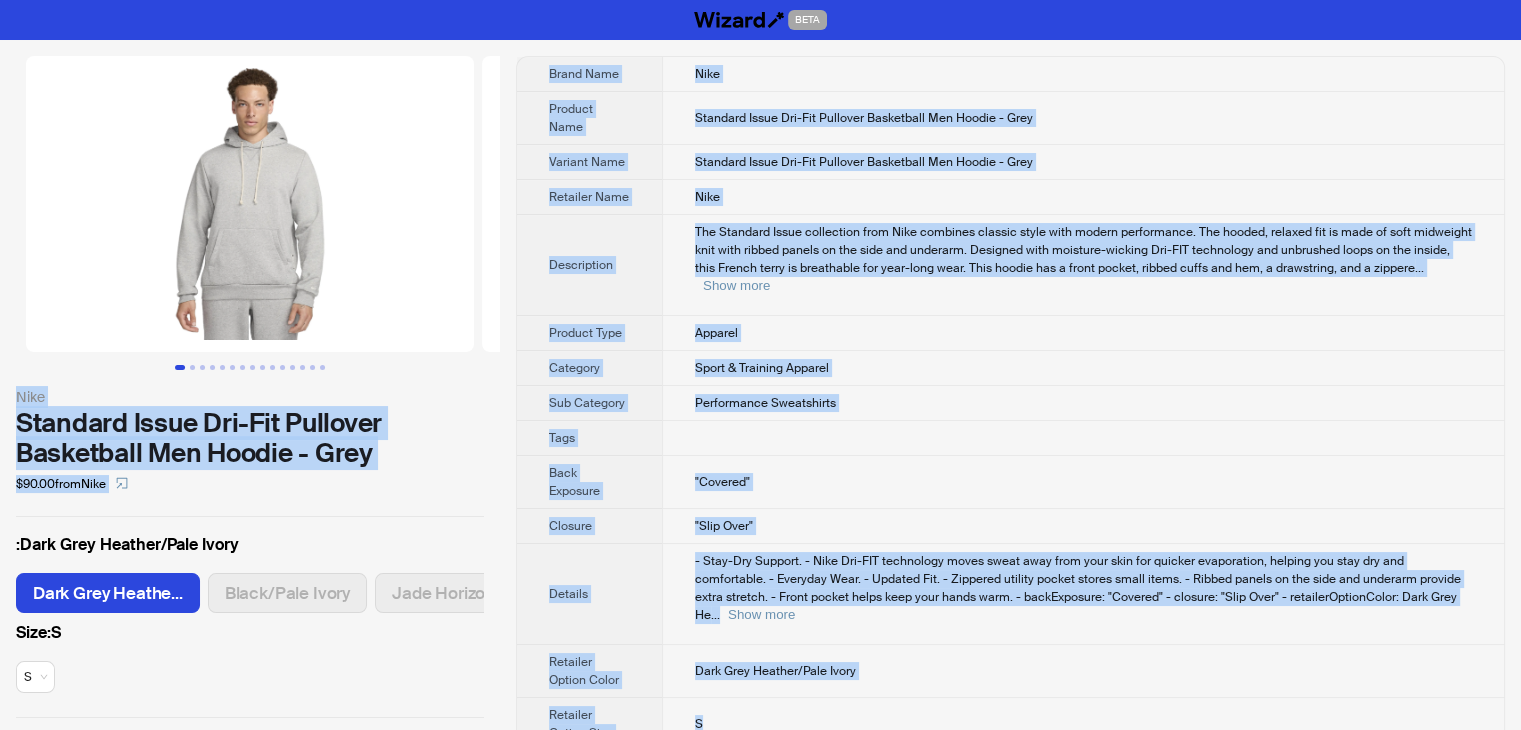 drag, startPoint x: 721, startPoint y: 680, endPoint x: 477, endPoint y: 57, distance: 669.0777 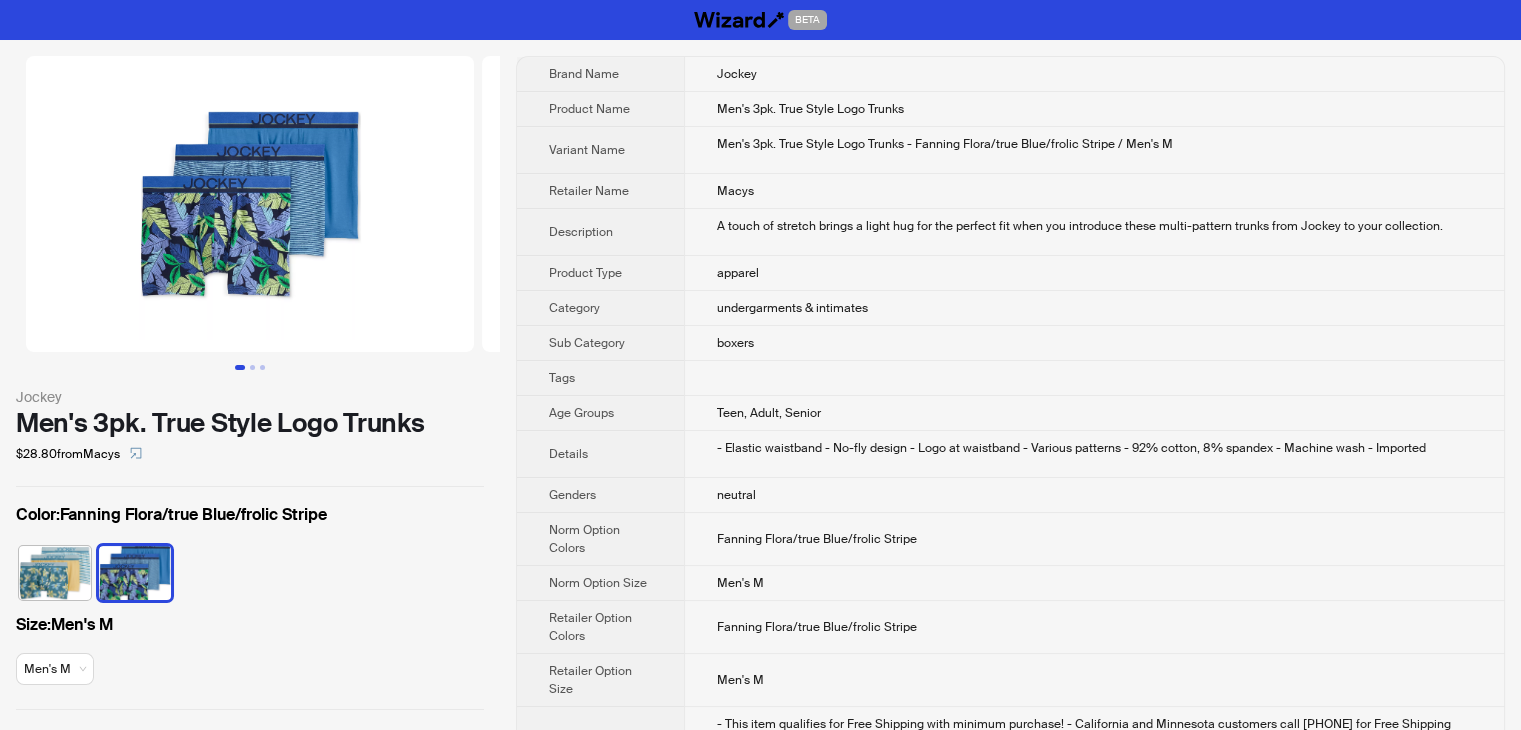 scroll, scrollTop: 72, scrollLeft: 0, axis: vertical 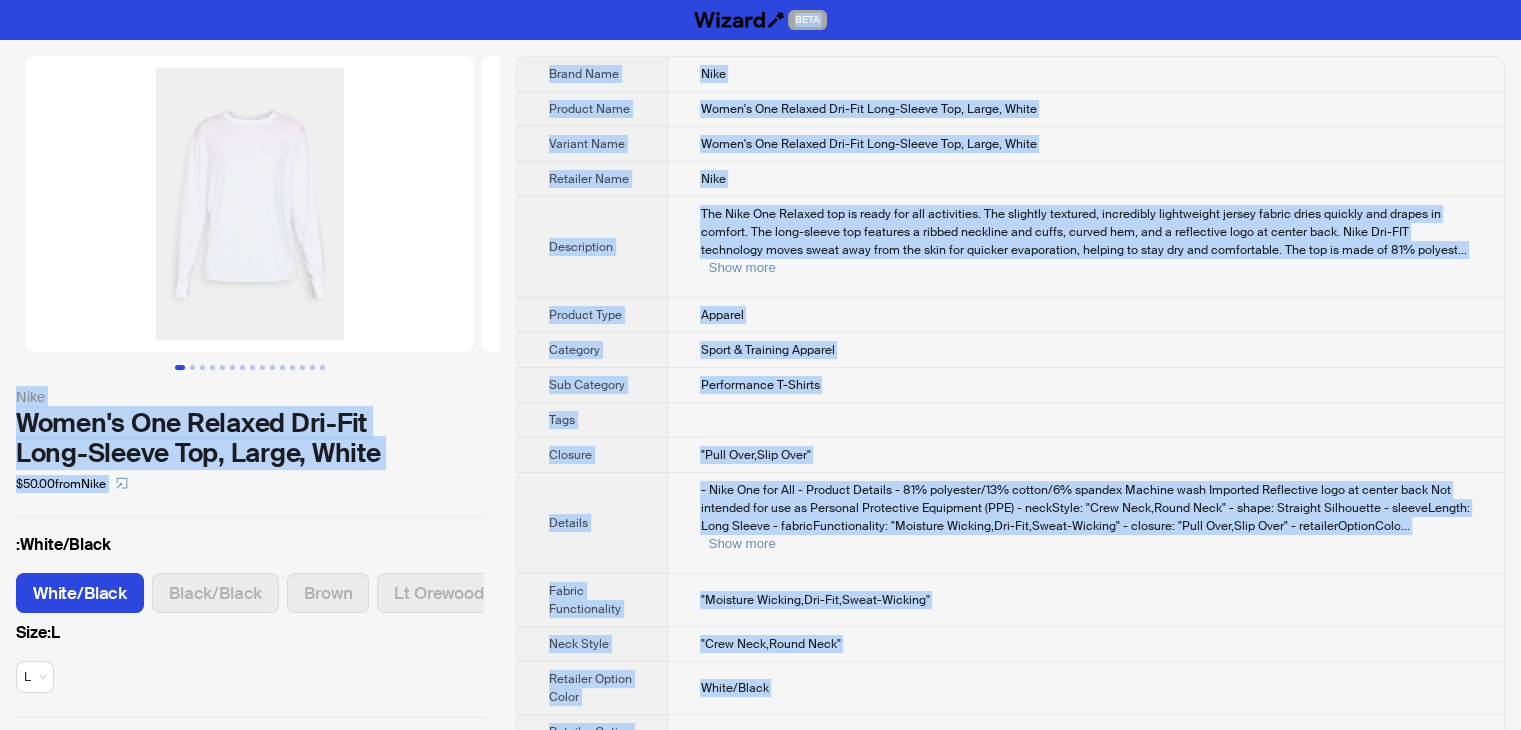 drag, startPoint x: 829, startPoint y: 700, endPoint x: 530, endPoint y: -37, distance: 795.3427 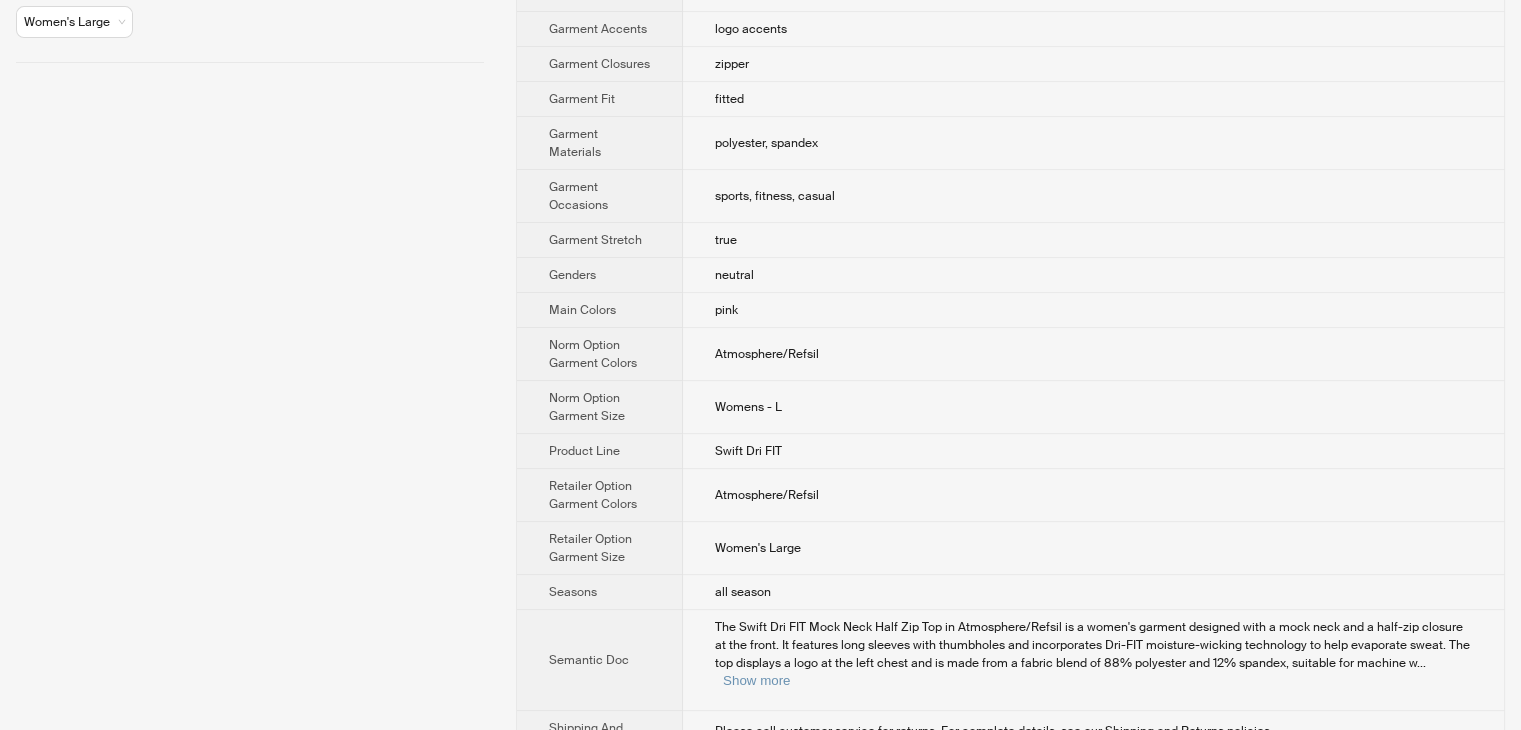 scroll, scrollTop: 672, scrollLeft: 0, axis: vertical 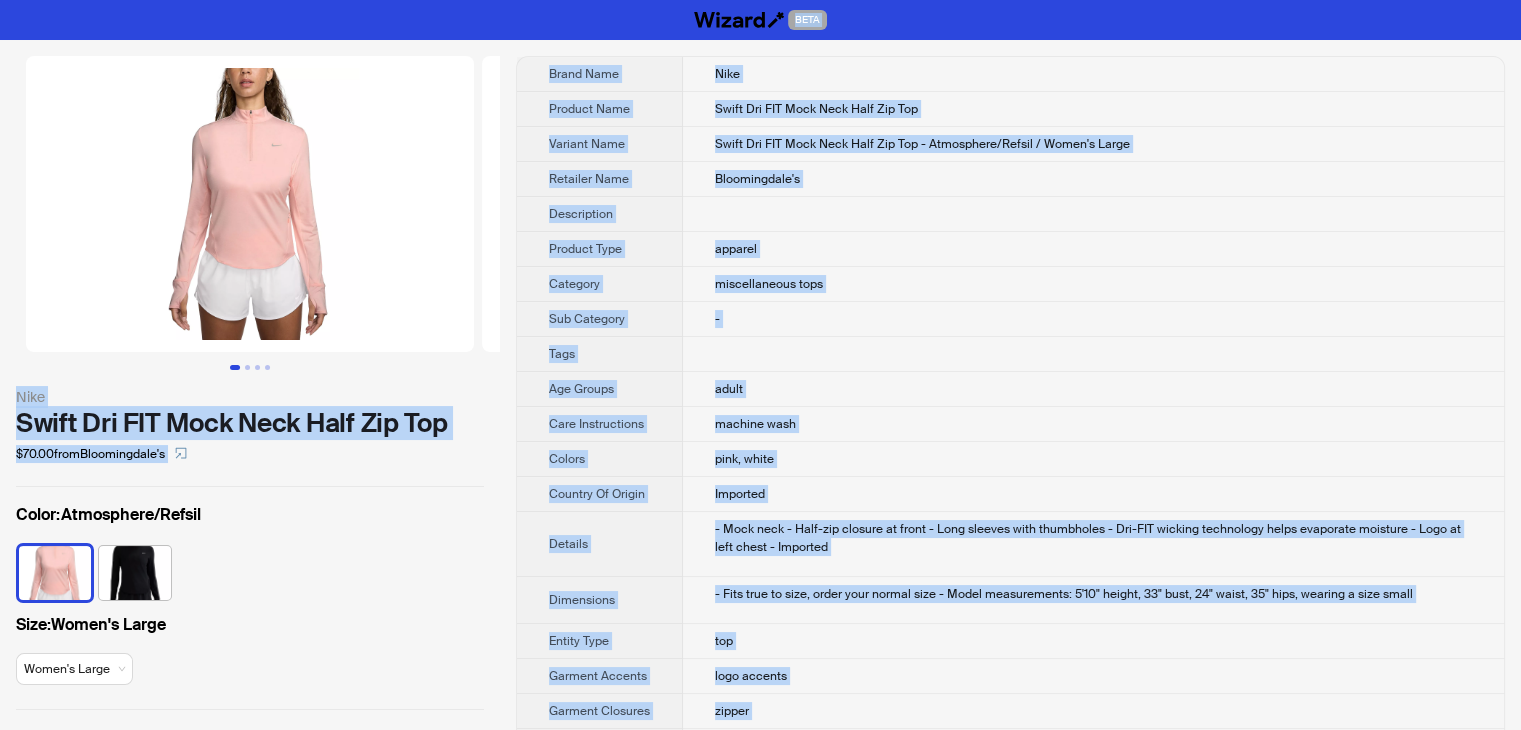 drag, startPoint x: 1292, startPoint y: 691, endPoint x: 613, endPoint y: -71, distance: 1020.6297 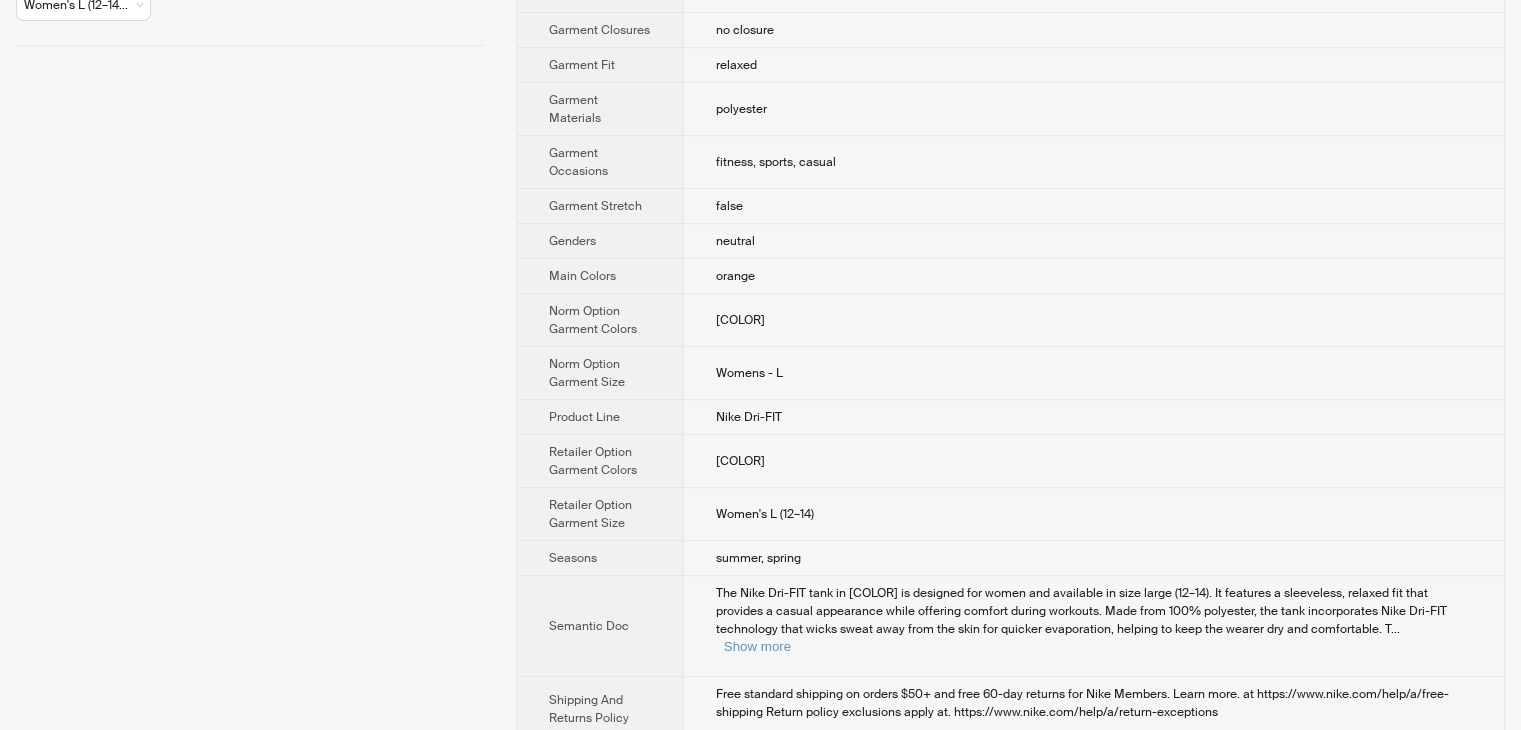 scroll, scrollTop: 668, scrollLeft: 0, axis: vertical 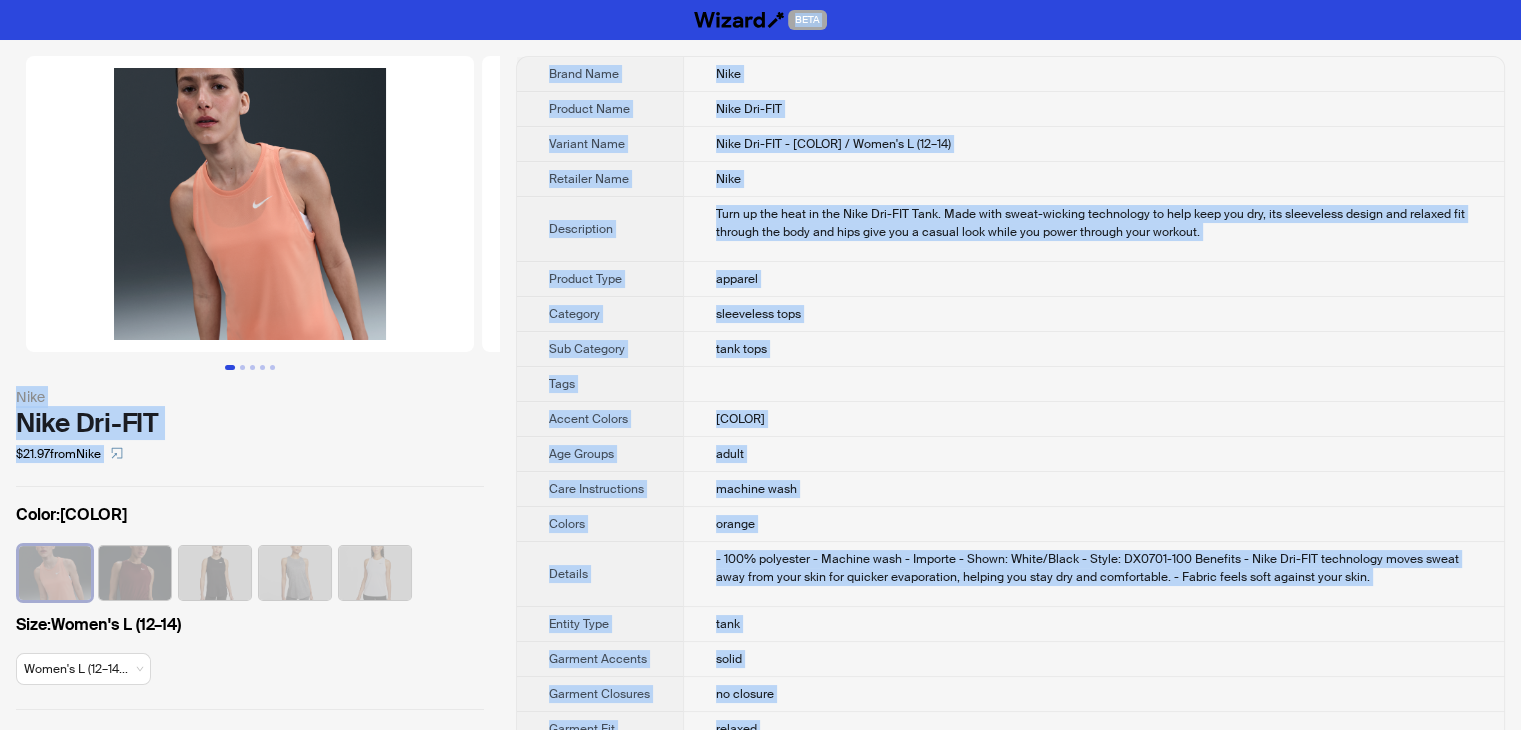 drag, startPoint x: 1248, startPoint y: 688, endPoint x: 619, endPoint y: -36, distance: 959.0709 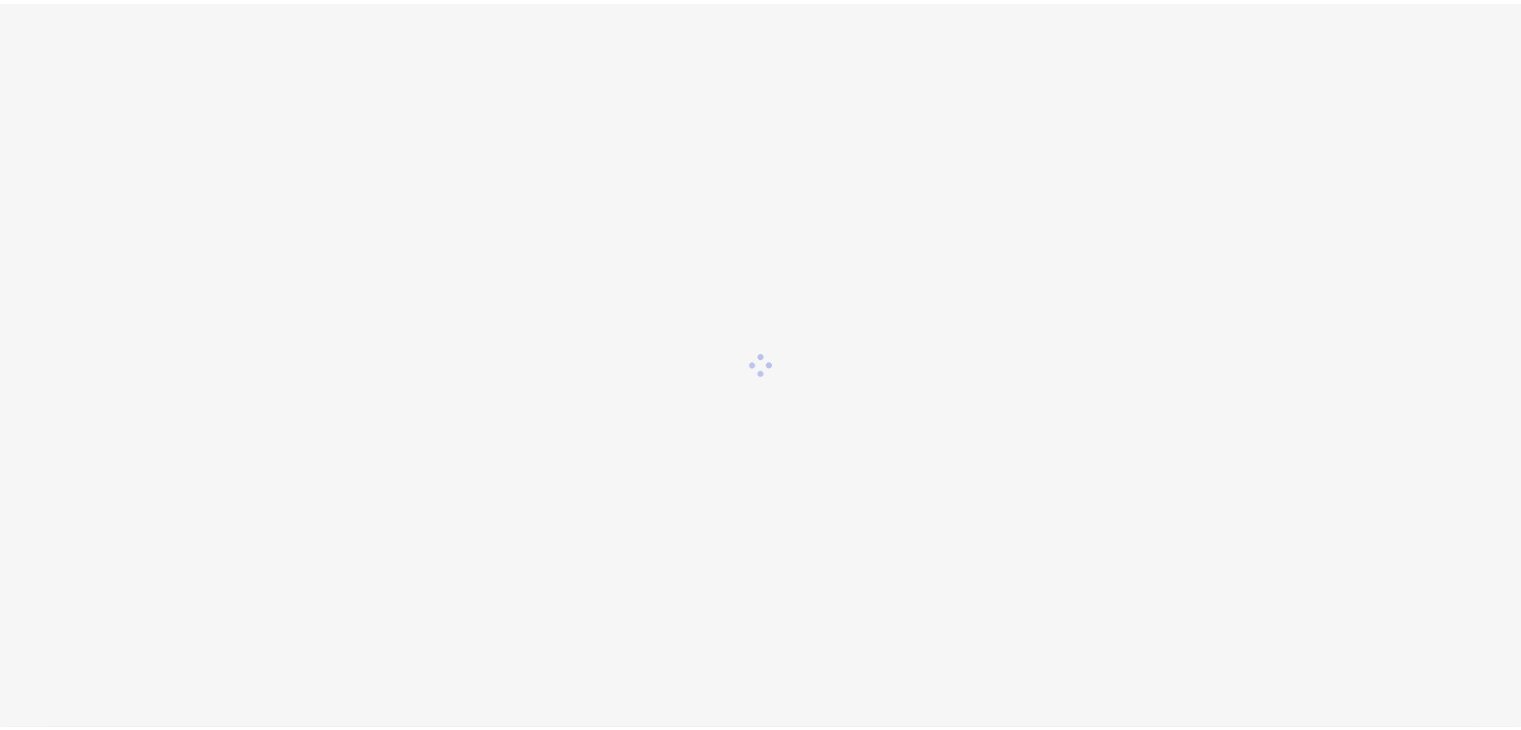 scroll, scrollTop: 0, scrollLeft: 0, axis: both 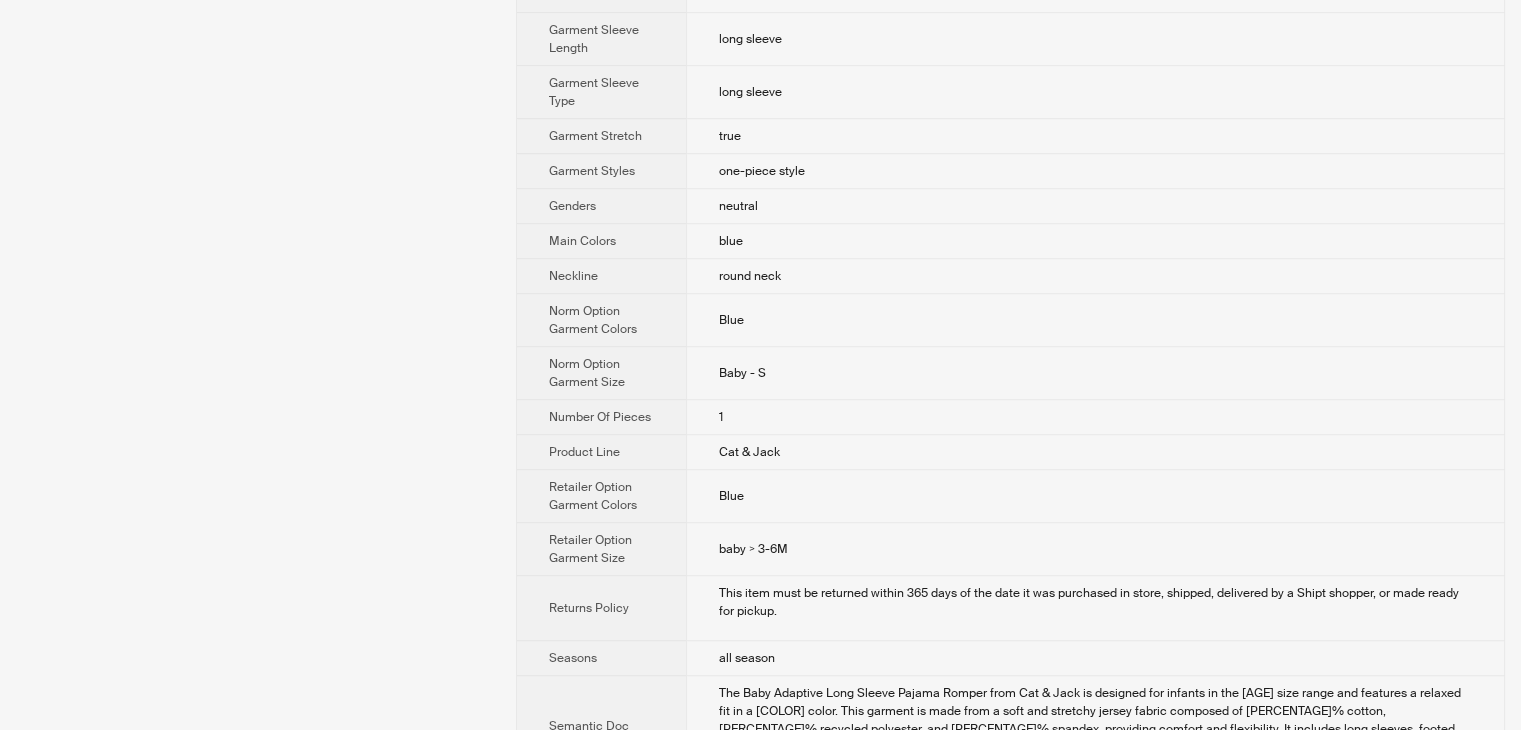 click on "Show more" at bounding box center [990, 746] 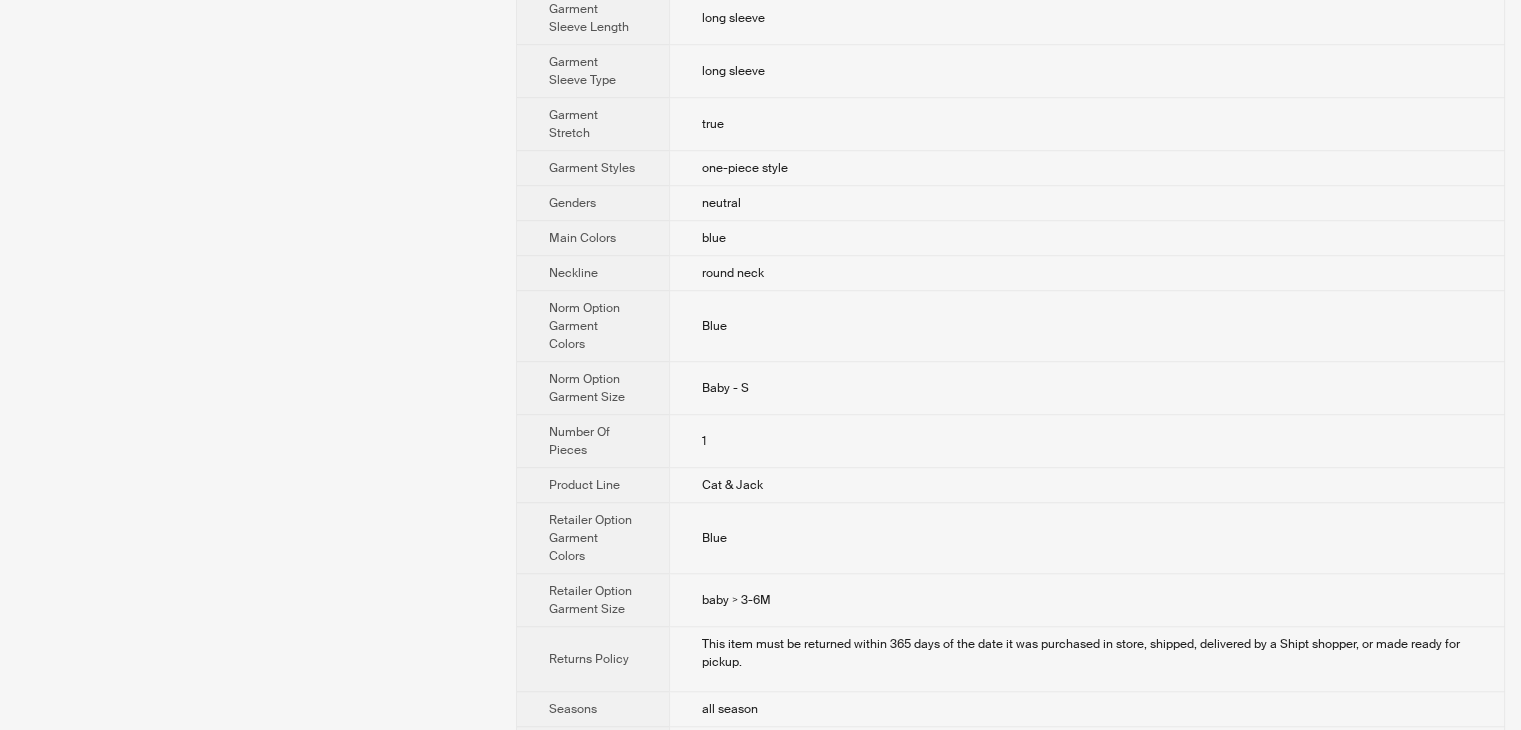 scroll, scrollTop: 1675, scrollLeft: 0, axis: vertical 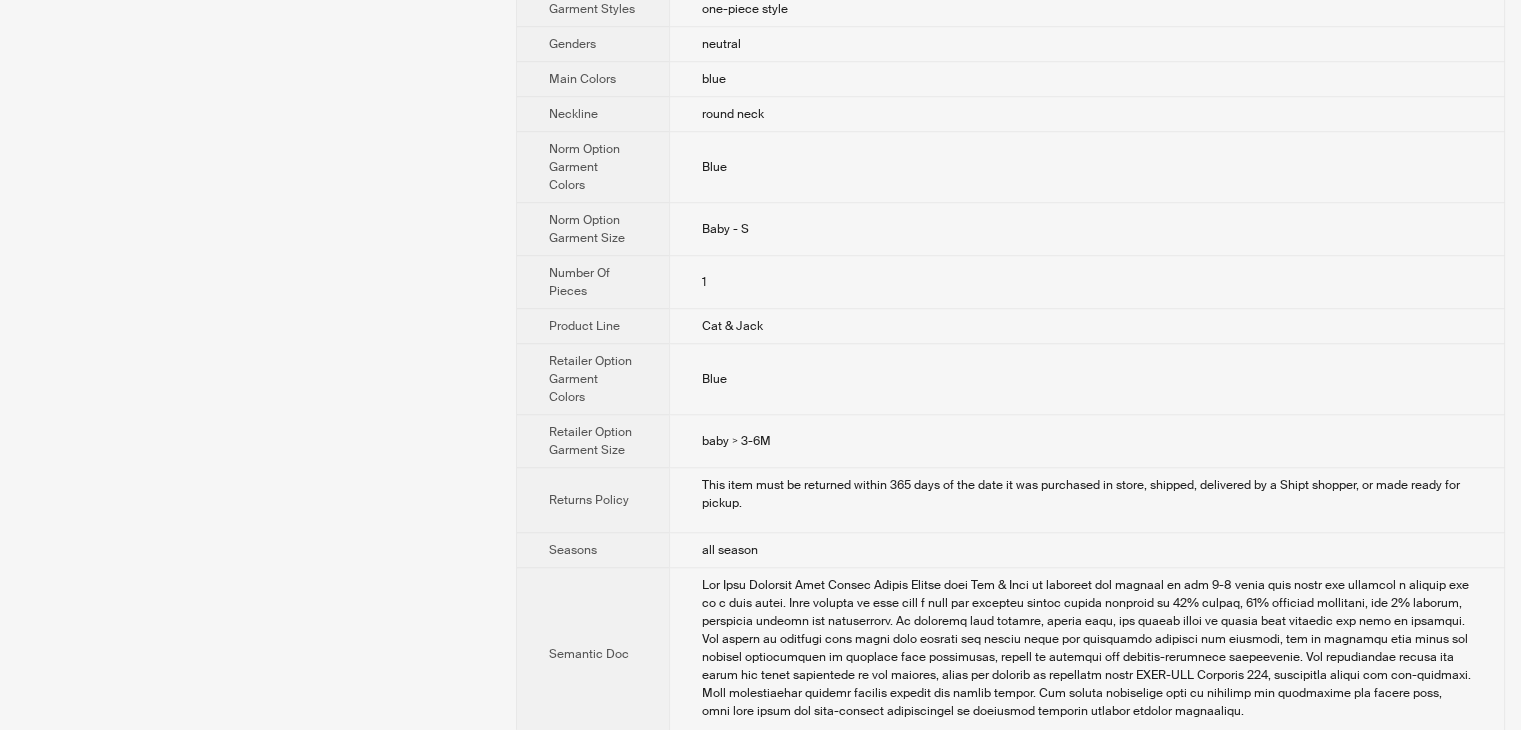 drag, startPoint x: 1184, startPoint y: 687, endPoint x: 1215, endPoint y: 687, distance: 31 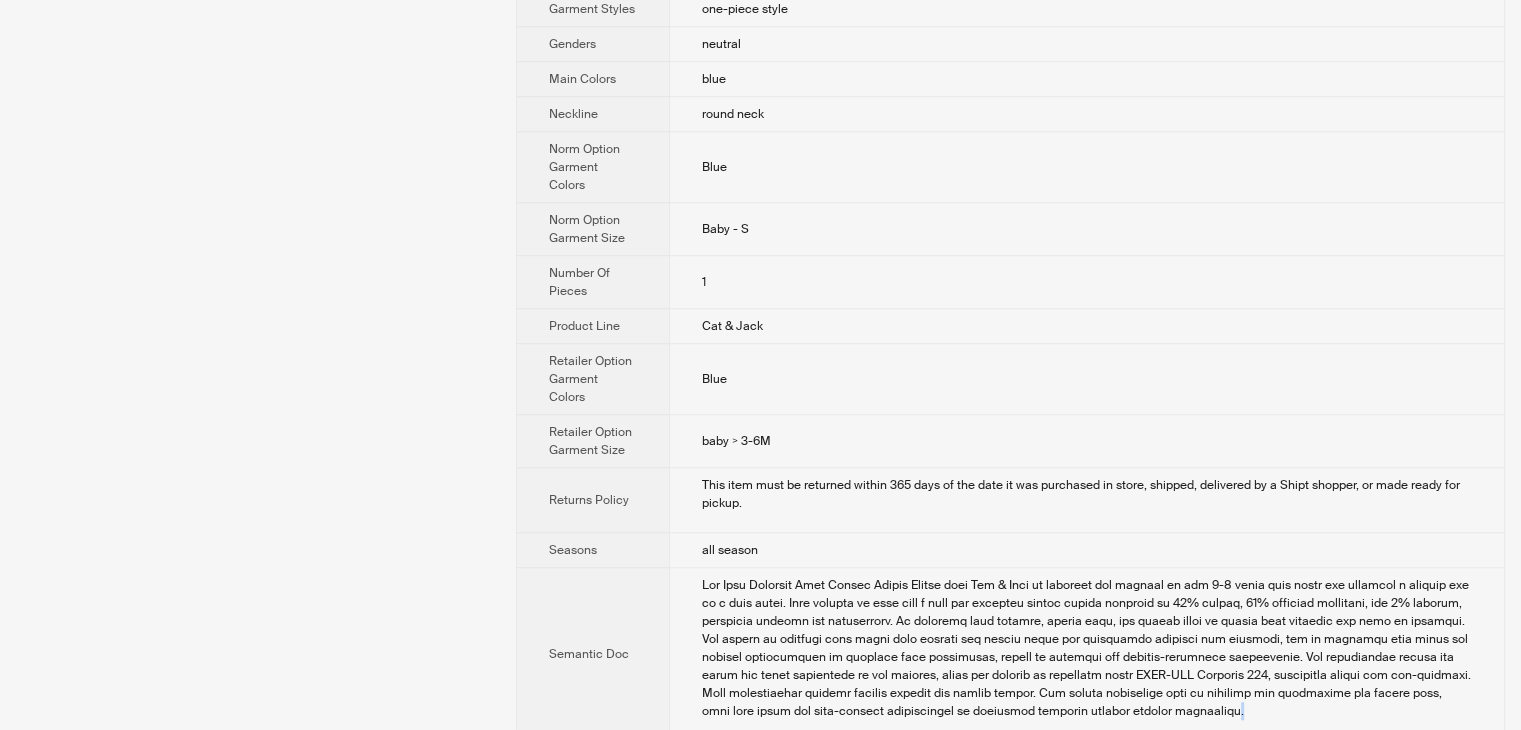 click at bounding box center [1087, 648] 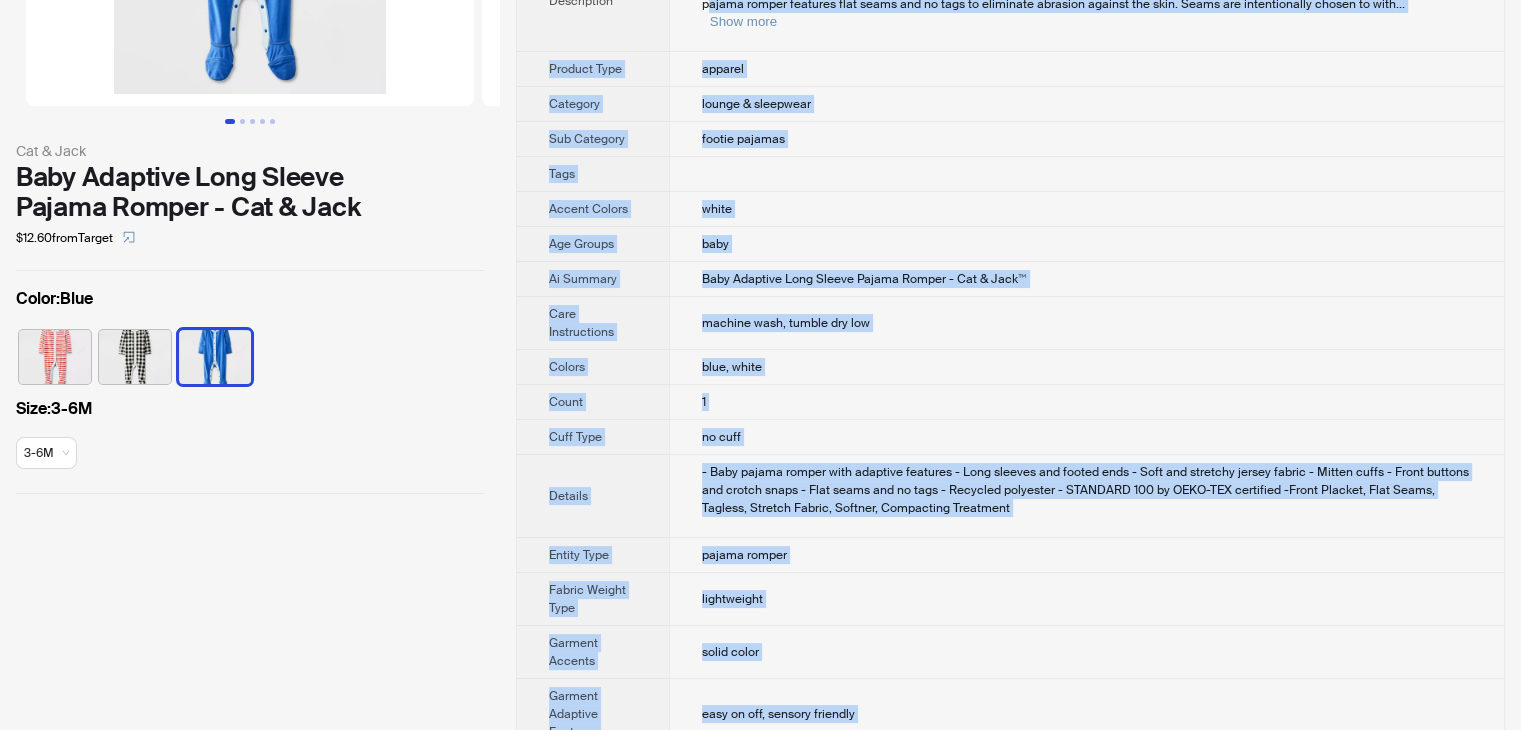 scroll, scrollTop: 0, scrollLeft: 0, axis: both 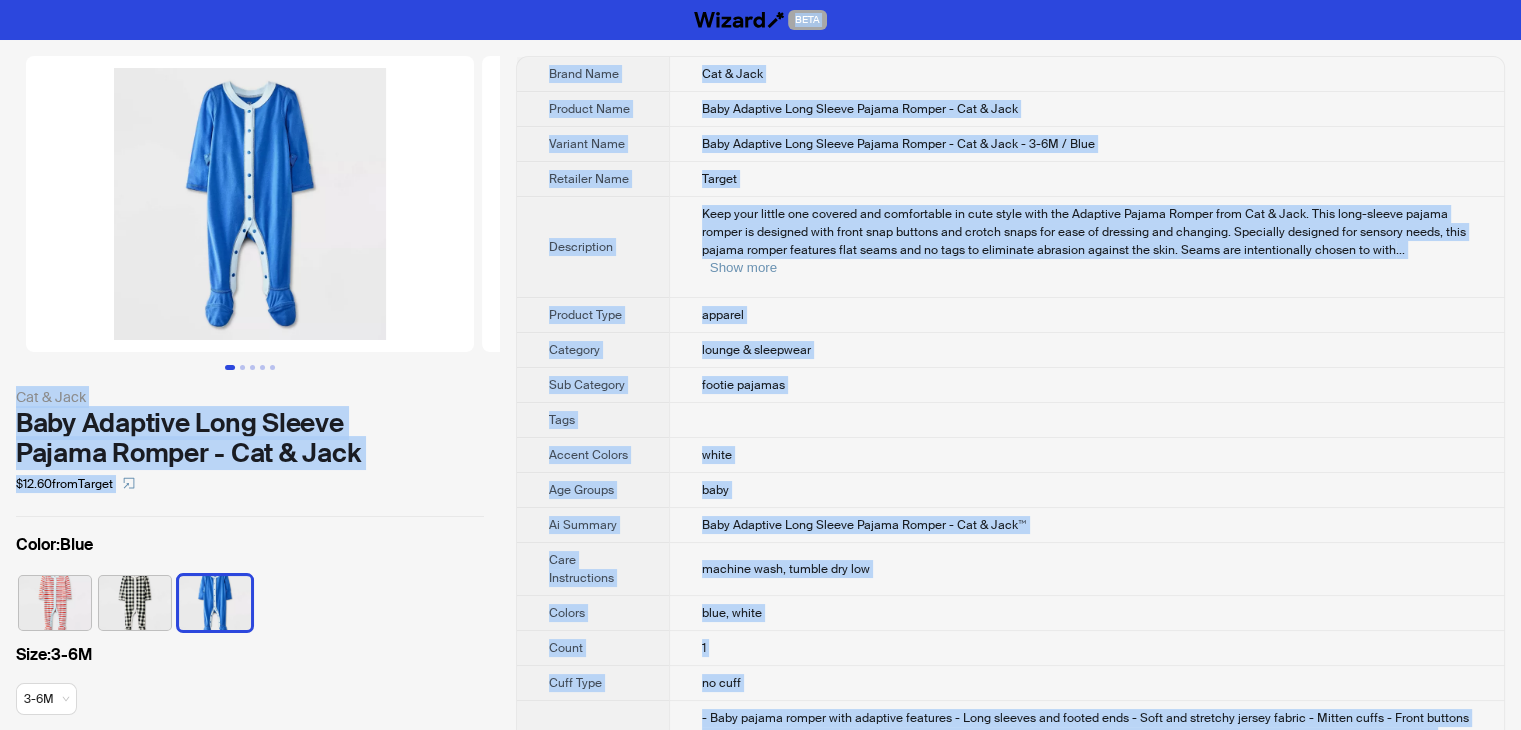 drag, startPoint x: 1204, startPoint y: 685, endPoint x: 707, endPoint y: -81, distance: 913.10736 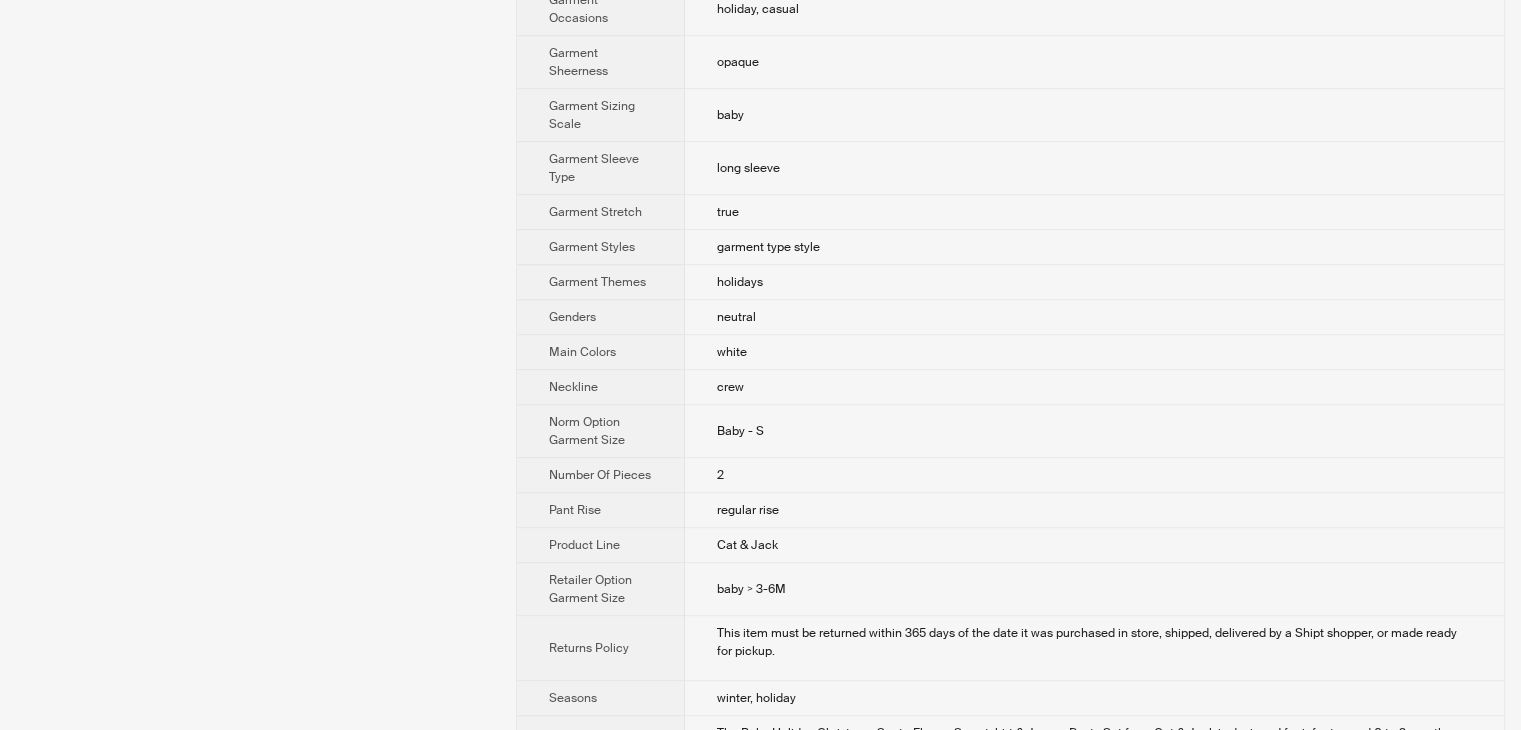 scroll, scrollTop: 1322, scrollLeft: 0, axis: vertical 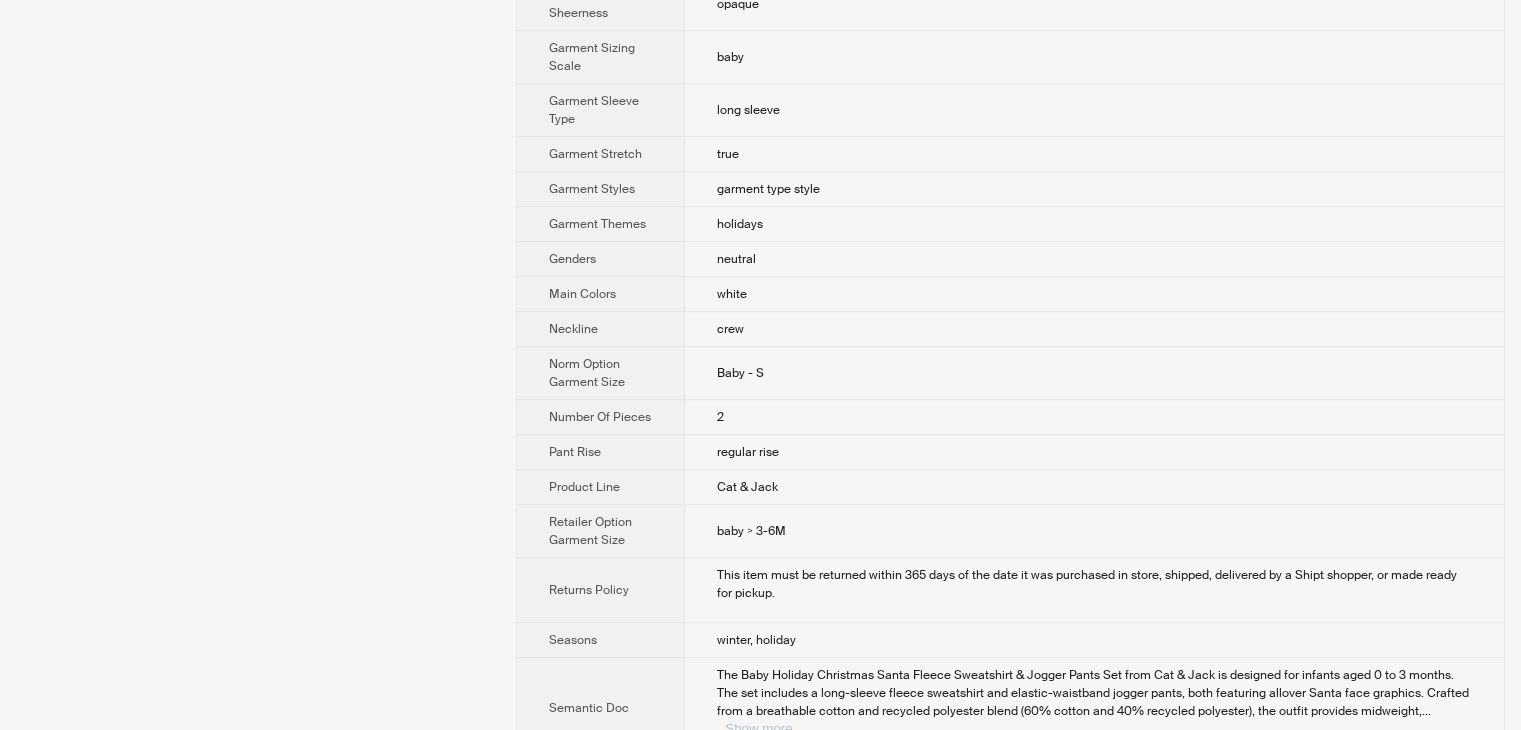 click on "Show more" at bounding box center (758, 728) 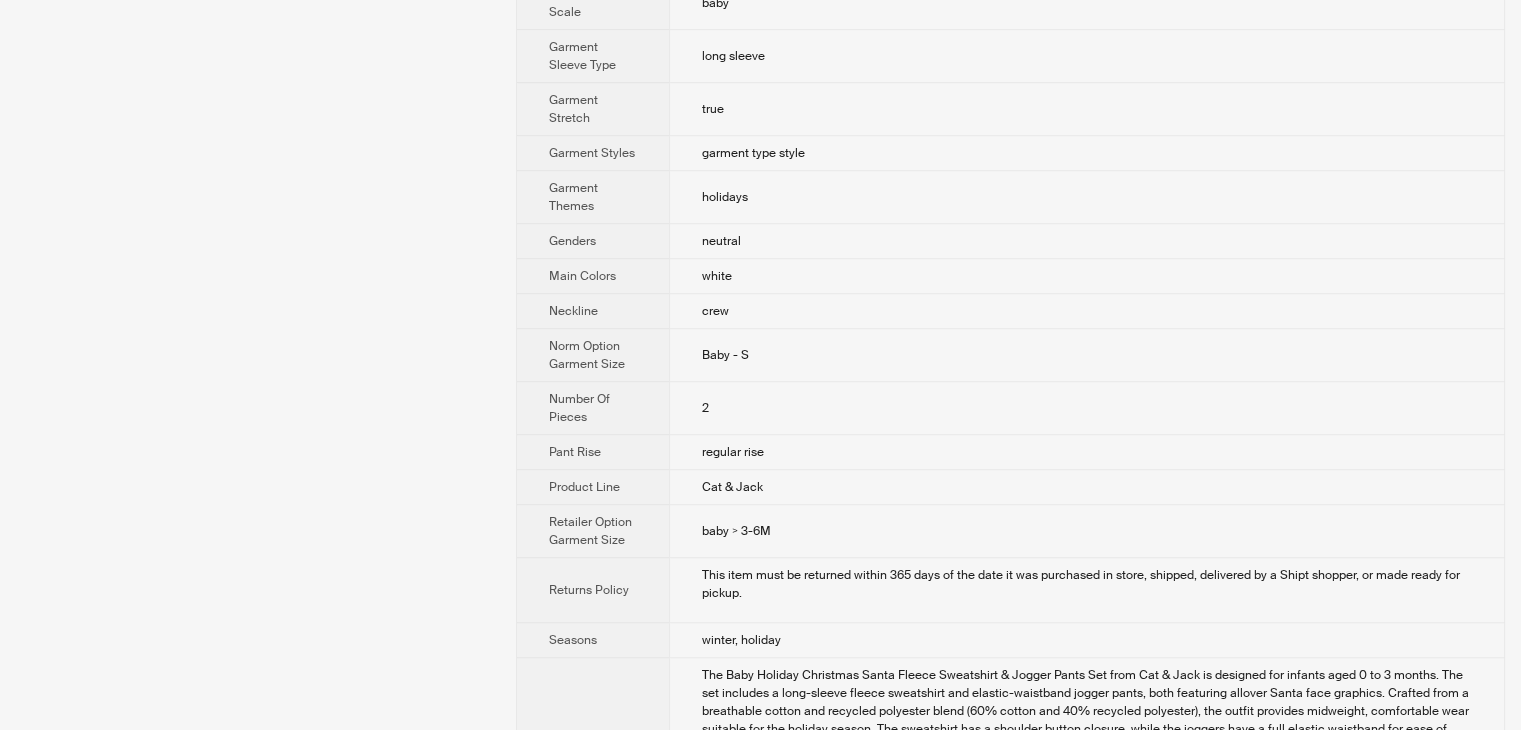scroll, scrollTop: 1538, scrollLeft: 0, axis: vertical 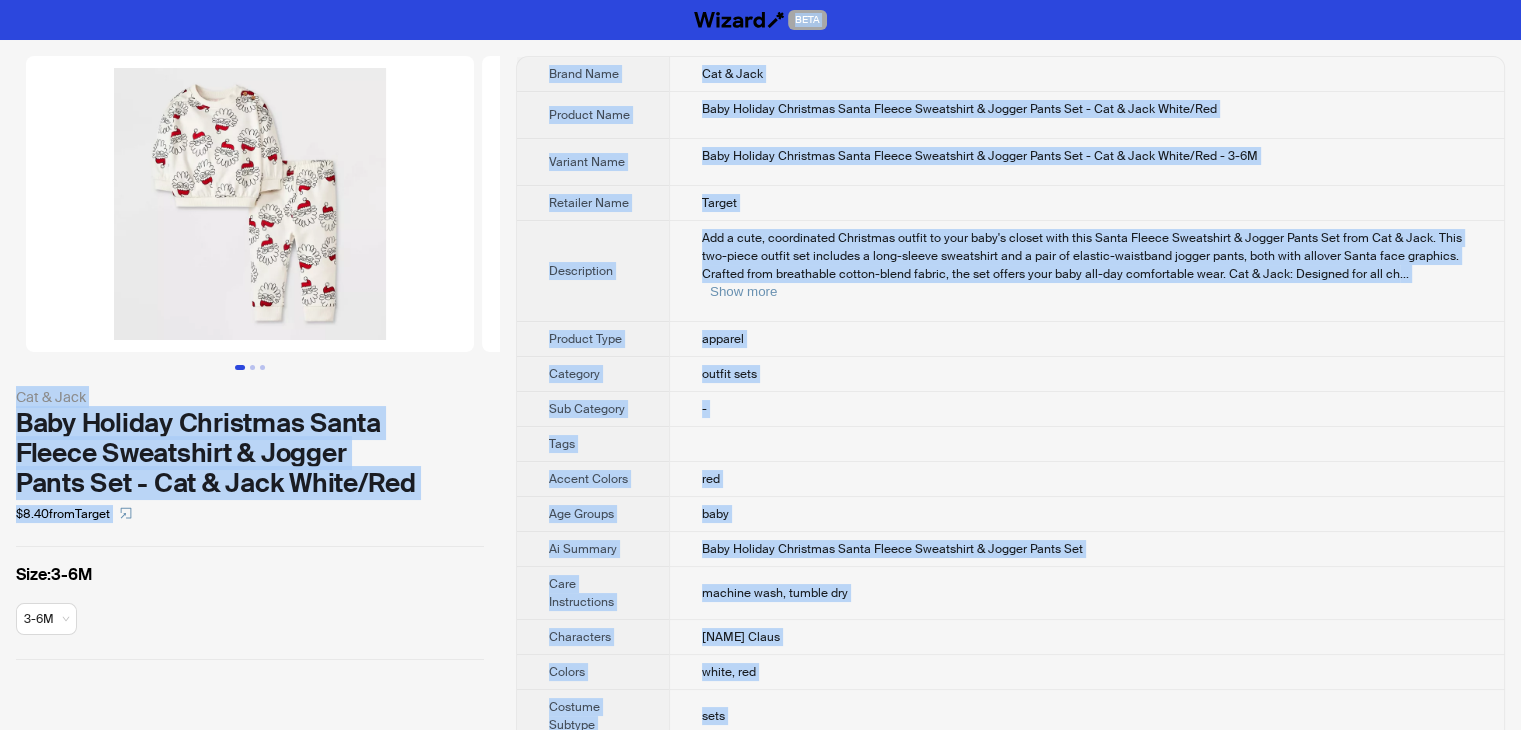 drag, startPoint x: 1215, startPoint y: 691, endPoint x: 528, endPoint y: -55, distance: 1014.1425 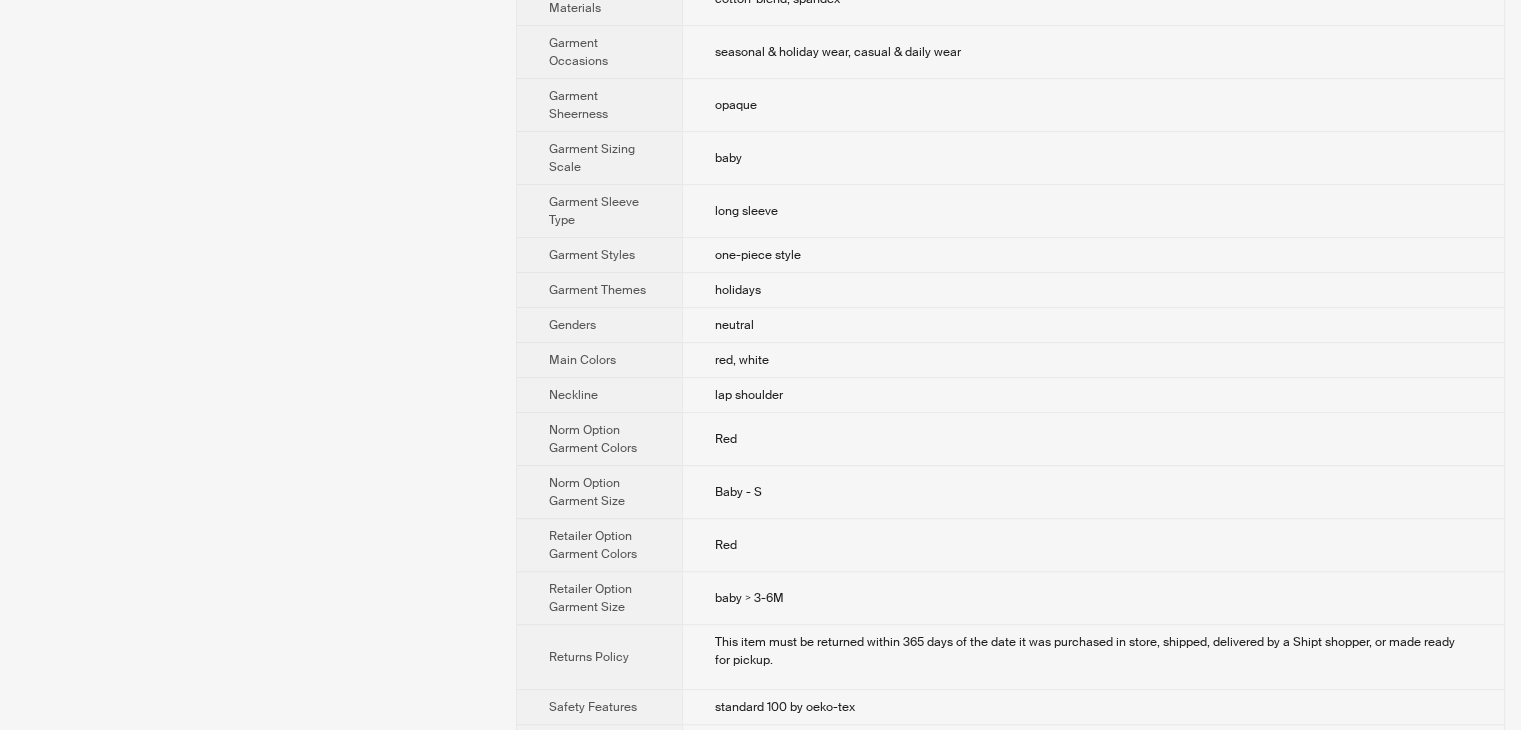 scroll, scrollTop: 1090, scrollLeft: 0, axis: vertical 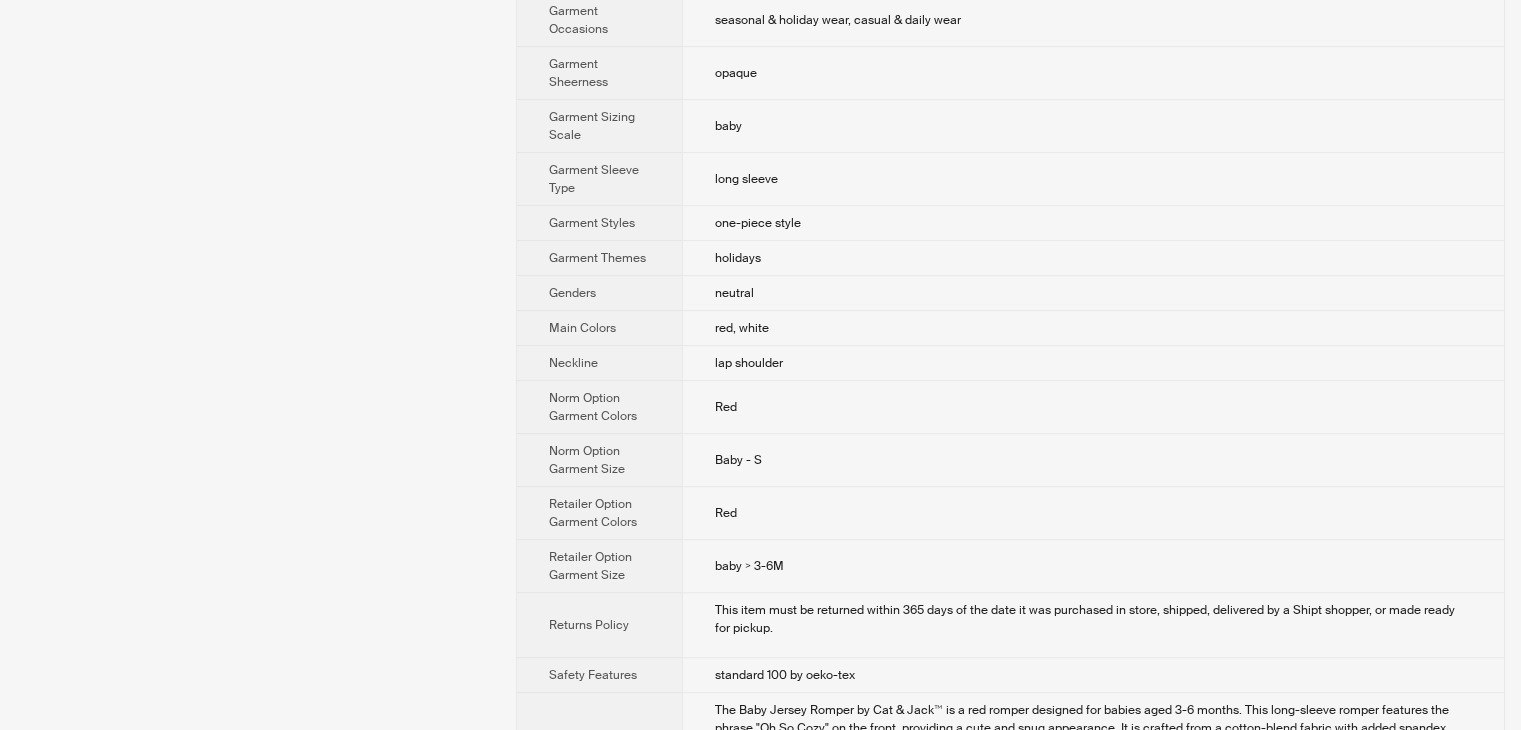click on "Show more" at bounding box center [756, 763] 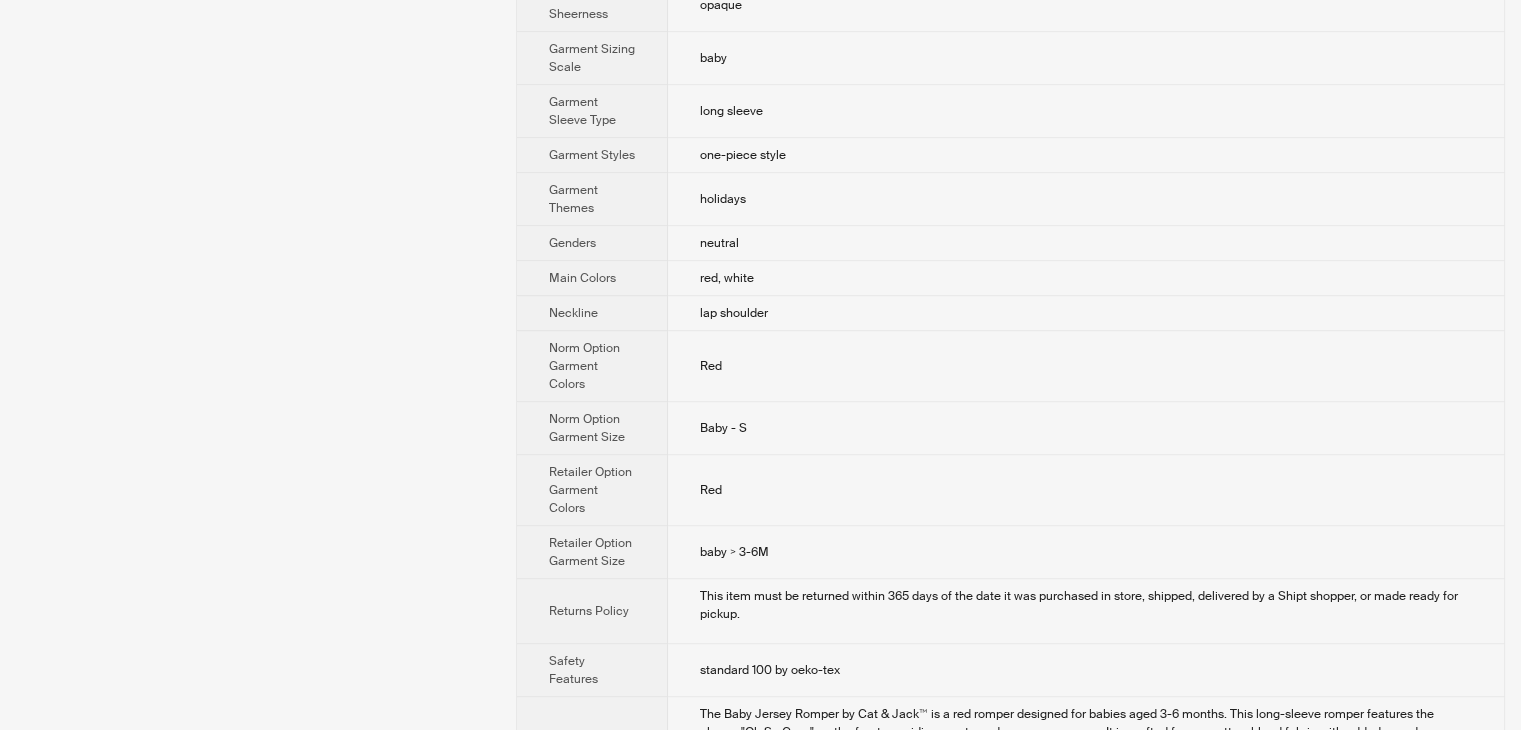 scroll, scrollTop: 1288, scrollLeft: 0, axis: vertical 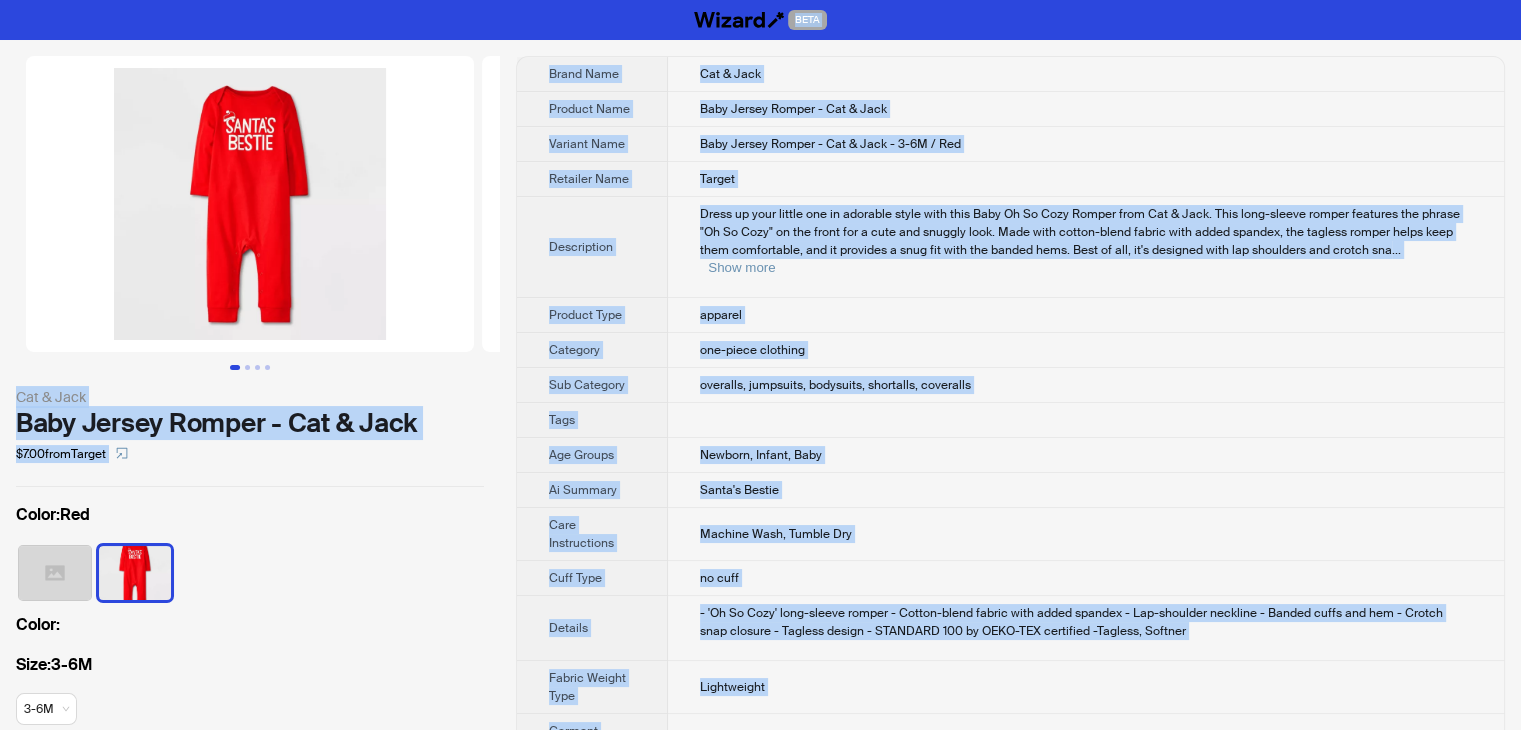 drag, startPoint x: 802, startPoint y: 682, endPoint x: 481, endPoint y: -35, distance: 785.57623 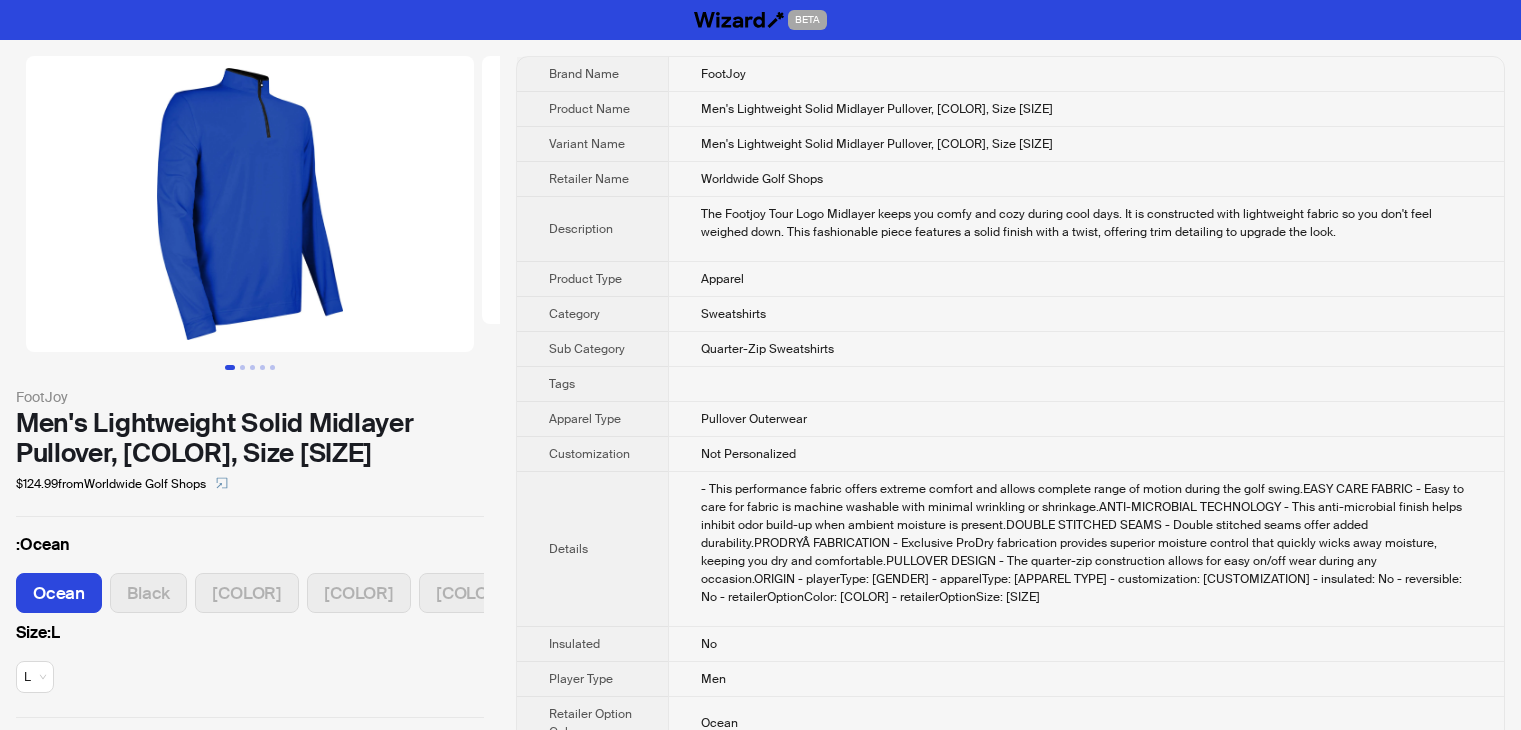 scroll, scrollTop: 0, scrollLeft: 0, axis: both 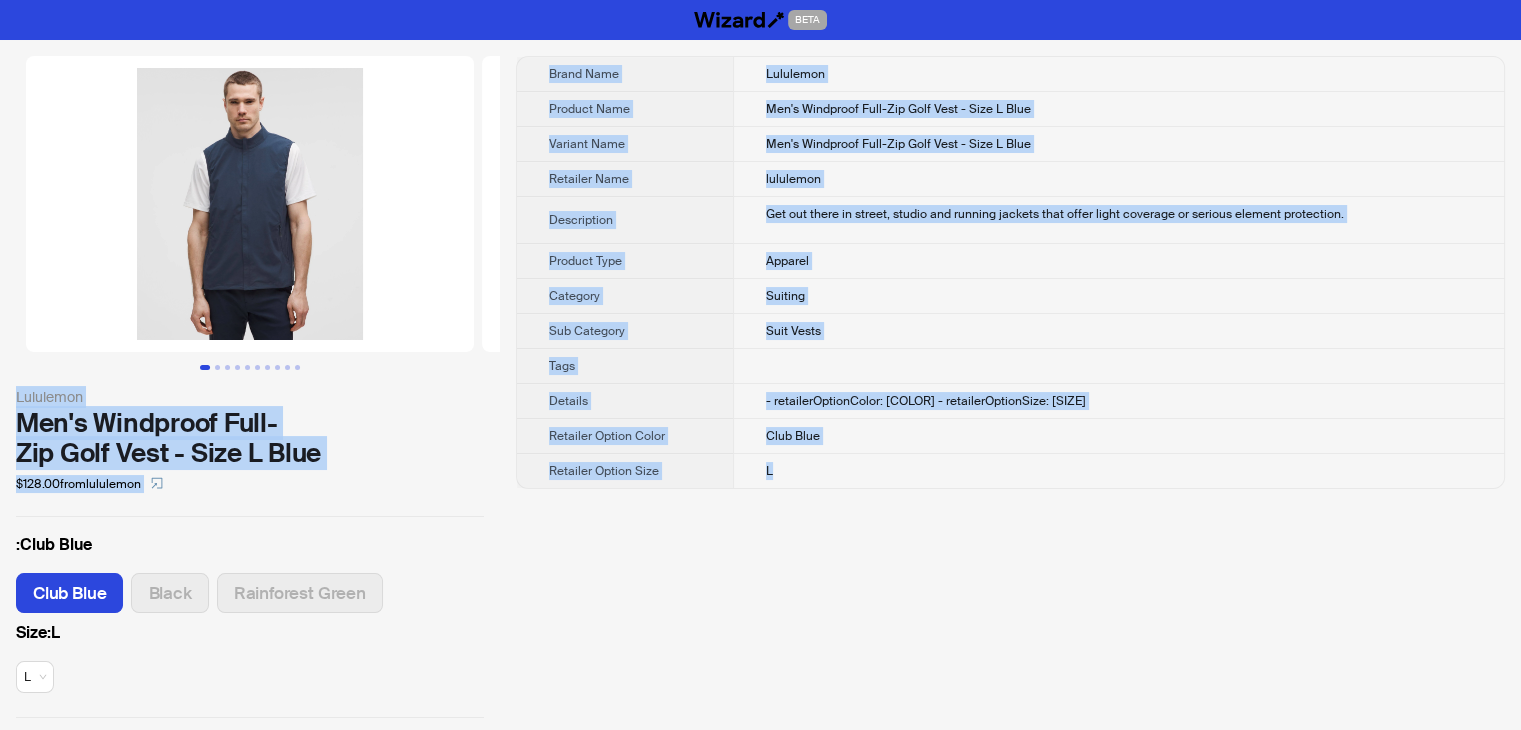 drag, startPoint x: 788, startPoint y: 474, endPoint x: 501, endPoint y: 44, distance: 516.98065 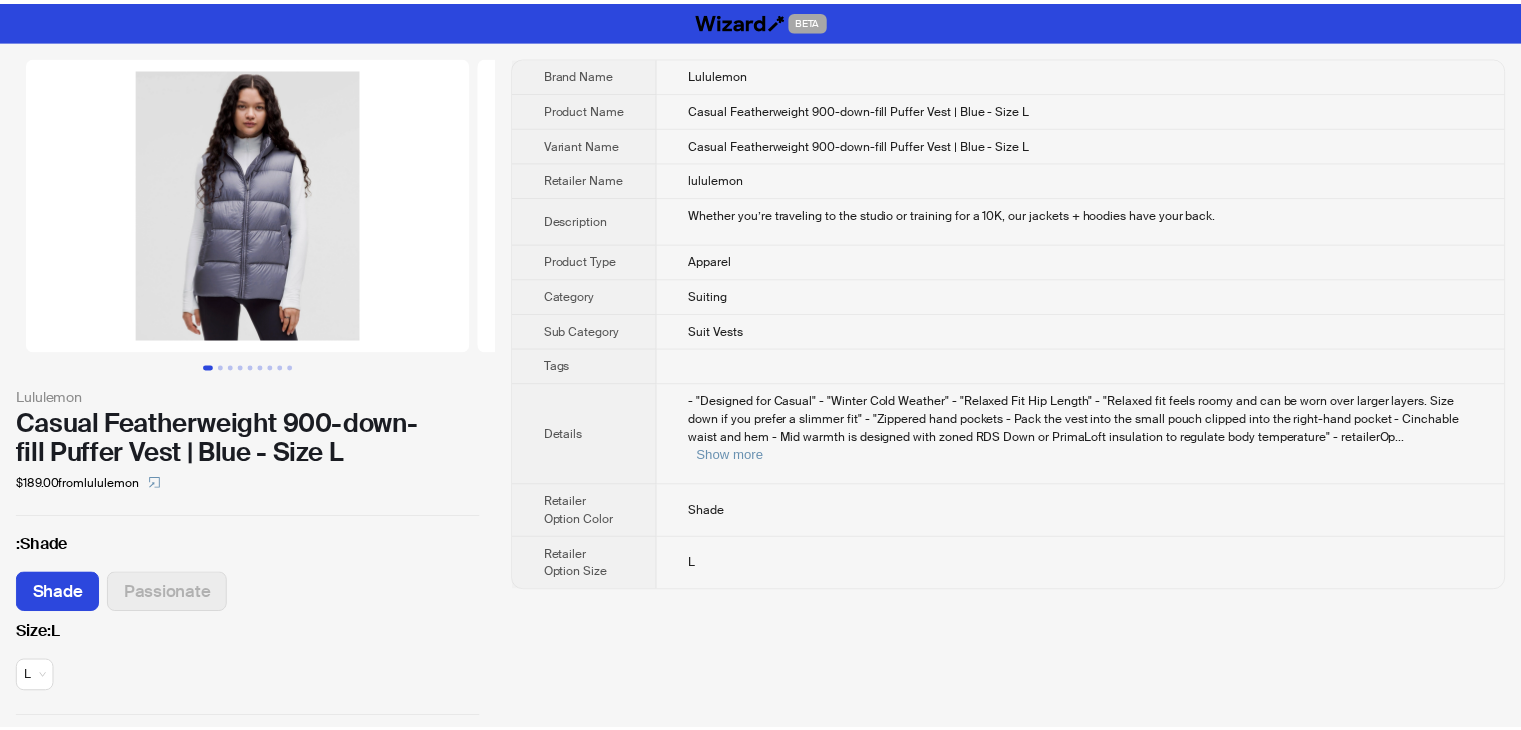 scroll, scrollTop: 0, scrollLeft: 0, axis: both 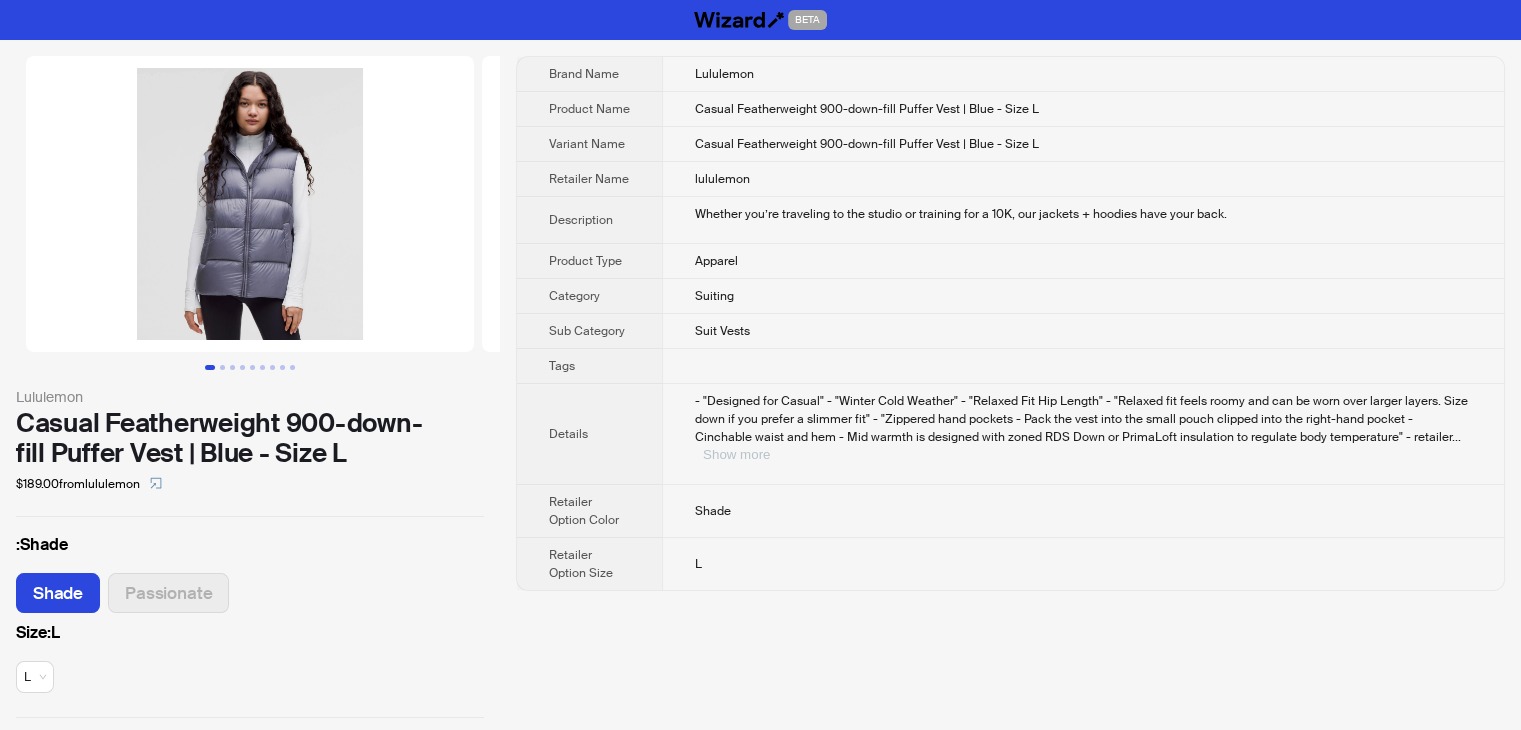 click on "Show more" at bounding box center [736, 454] 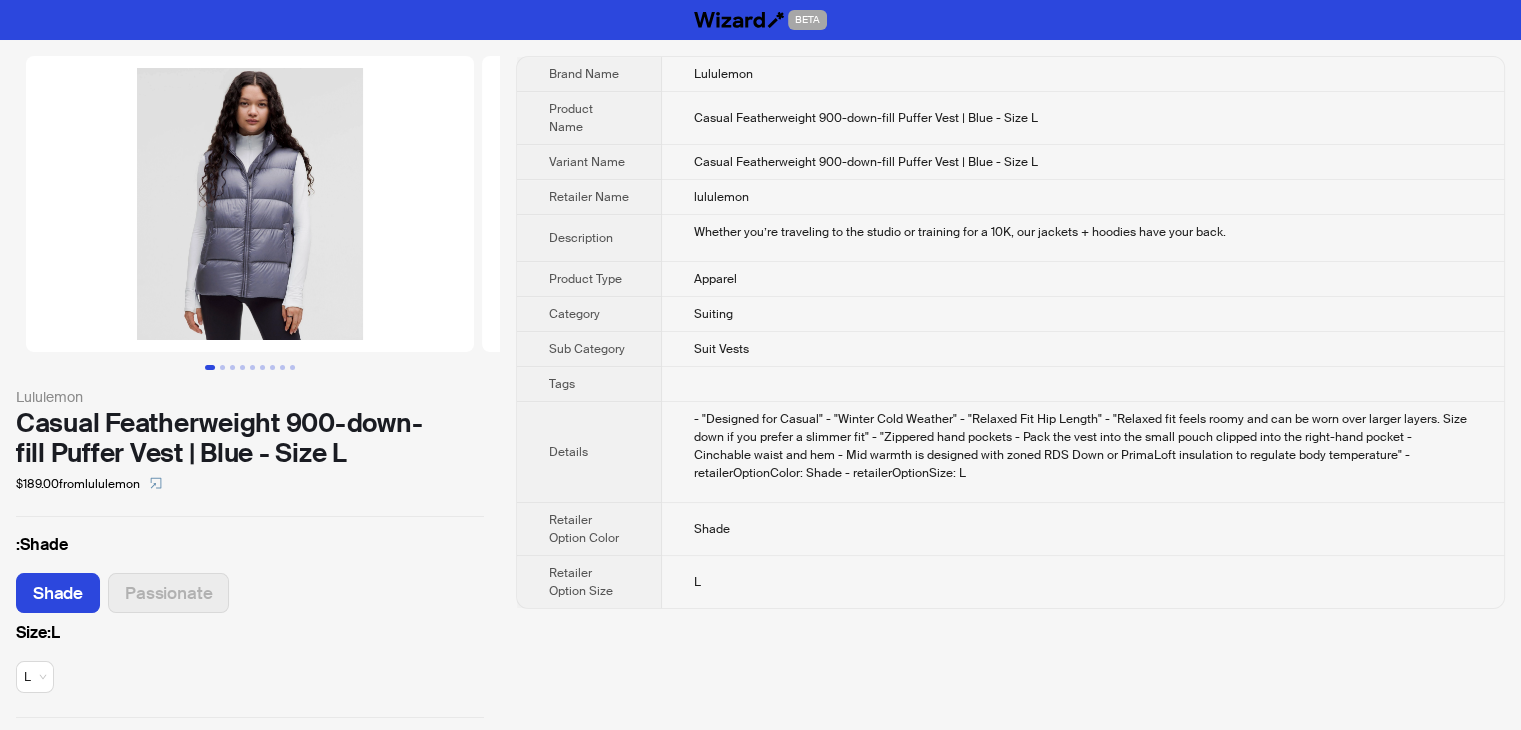 click on "Suiting" at bounding box center (1083, 314) 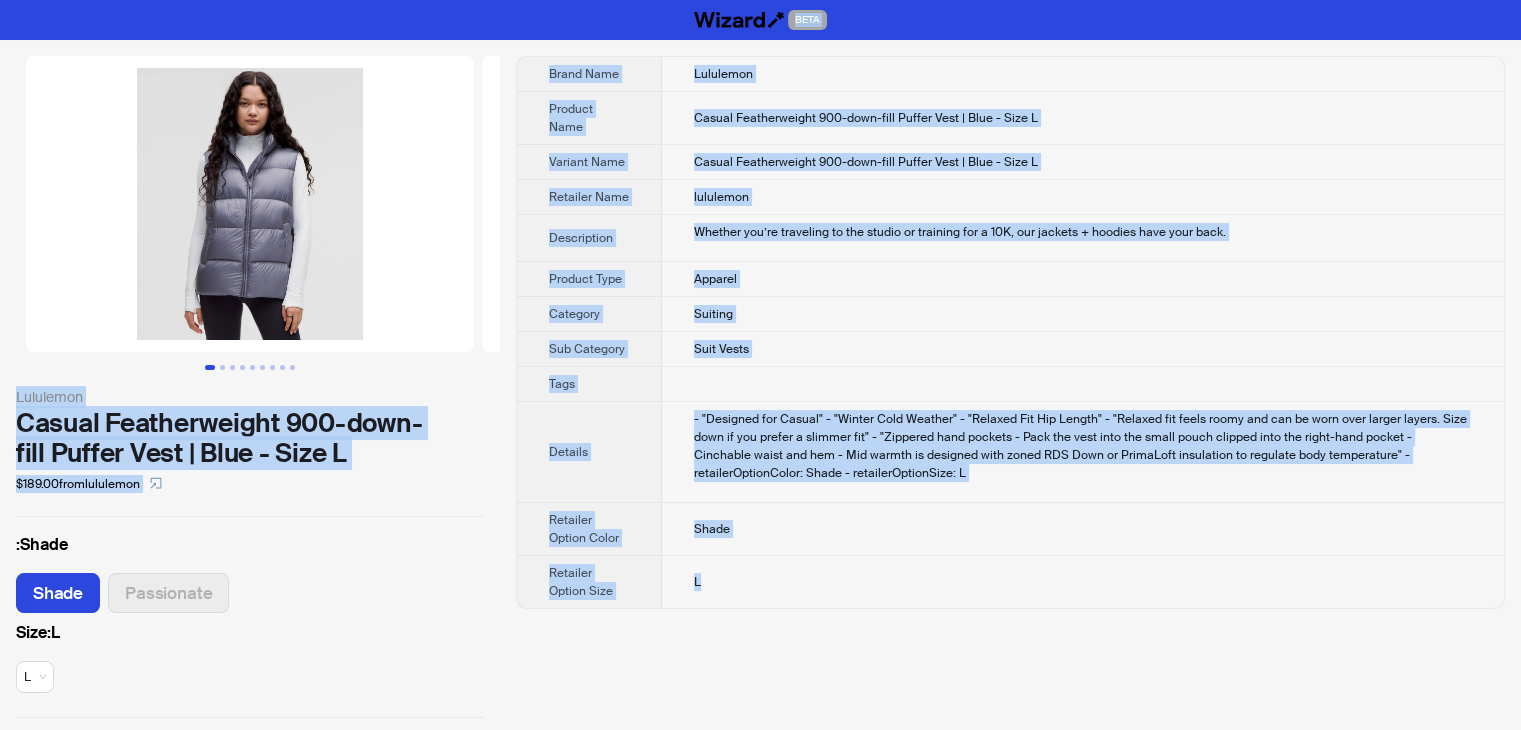 drag, startPoint x: 792, startPoint y: 578, endPoint x: 525, endPoint y: 21, distance: 617.6876 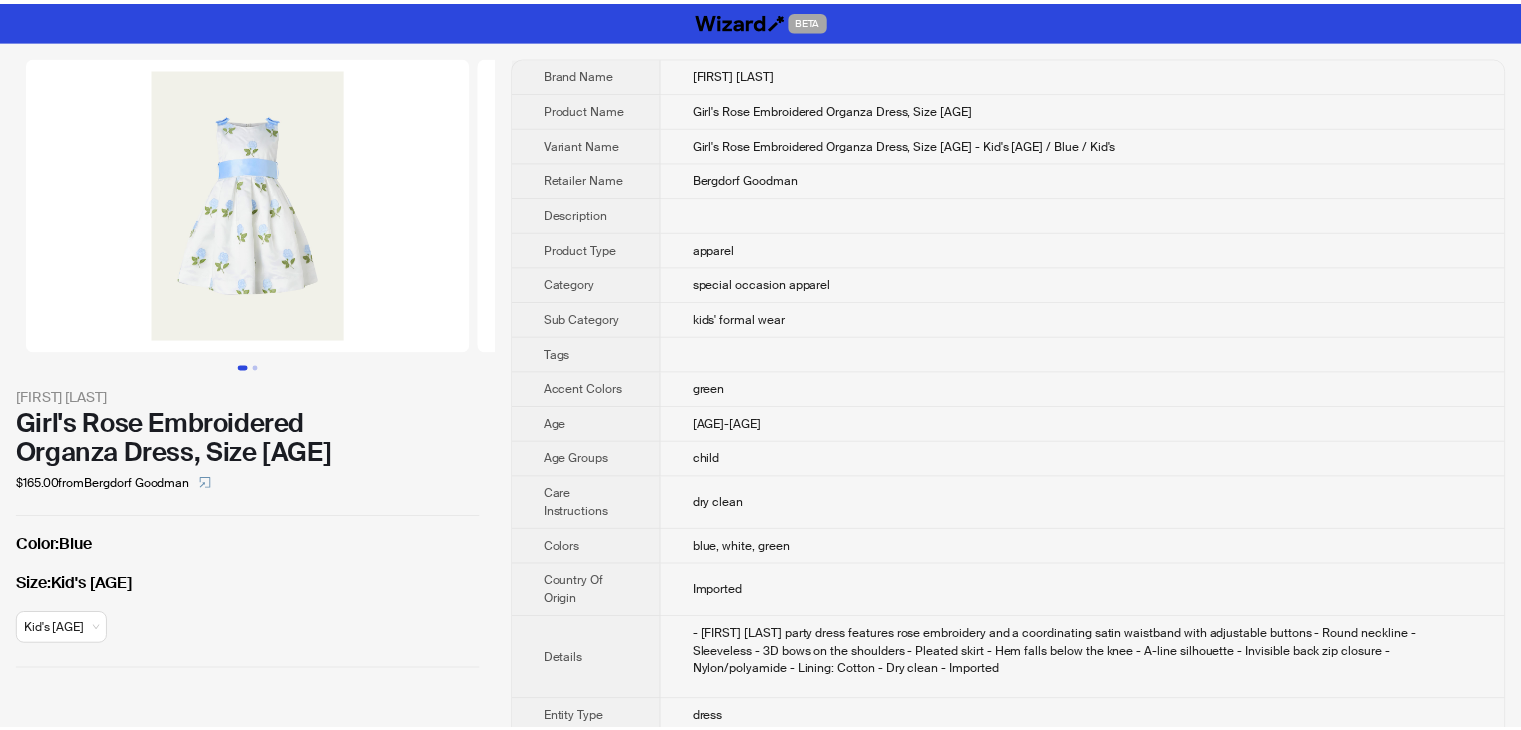 scroll, scrollTop: 0, scrollLeft: 0, axis: both 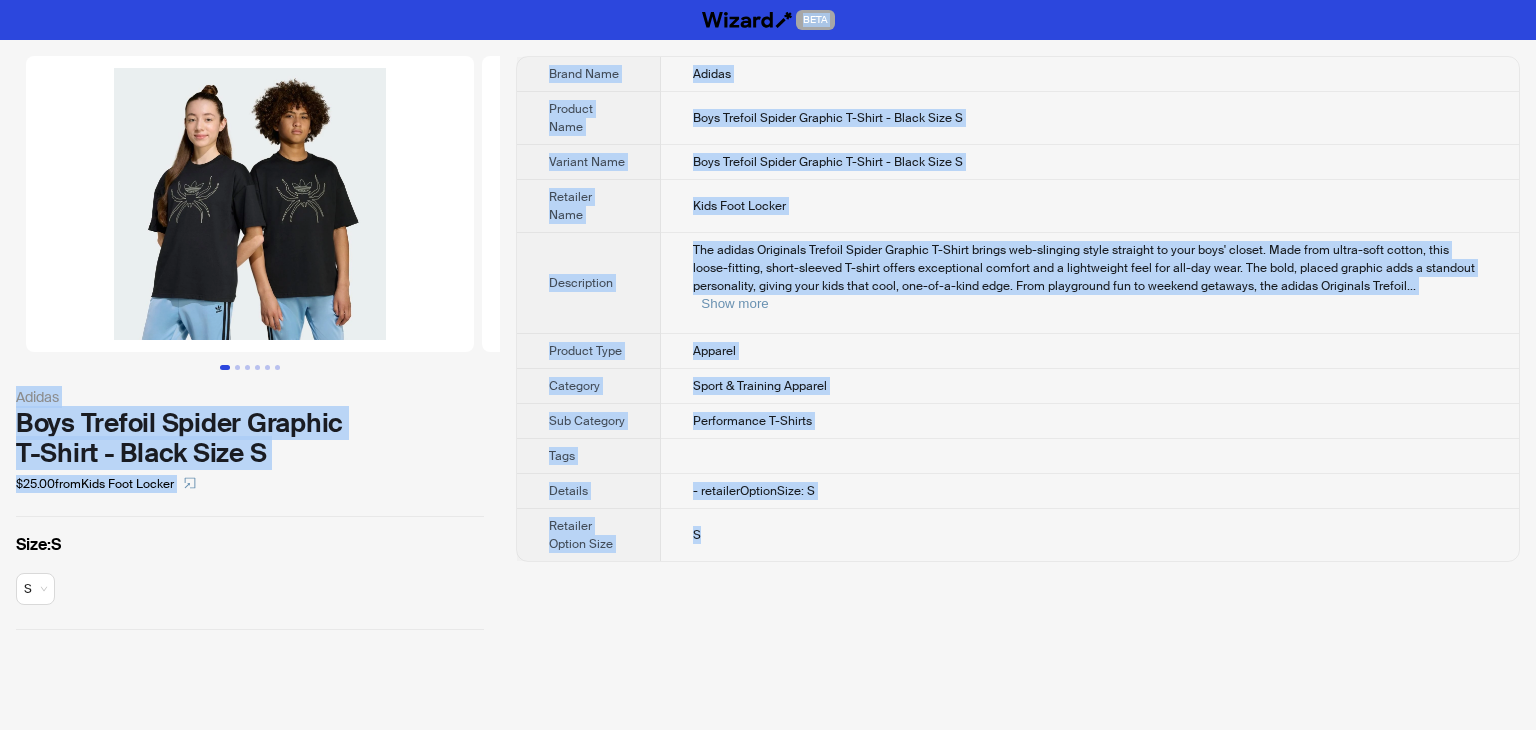 drag, startPoint x: 727, startPoint y: 507, endPoint x: 690, endPoint y: 15, distance: 493.3893 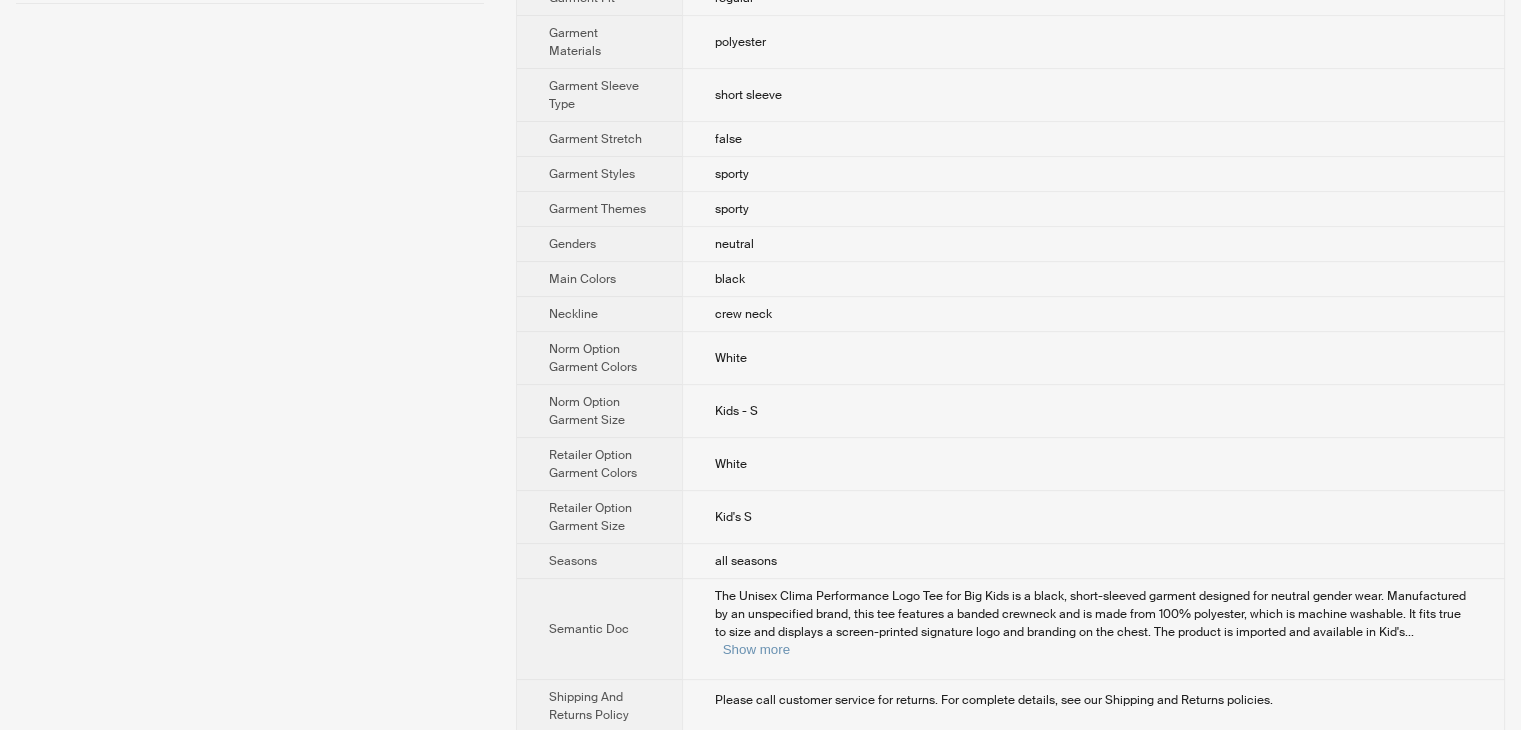 scroll, scrollTop: 765, scrollLeft: 0, axis: vertical 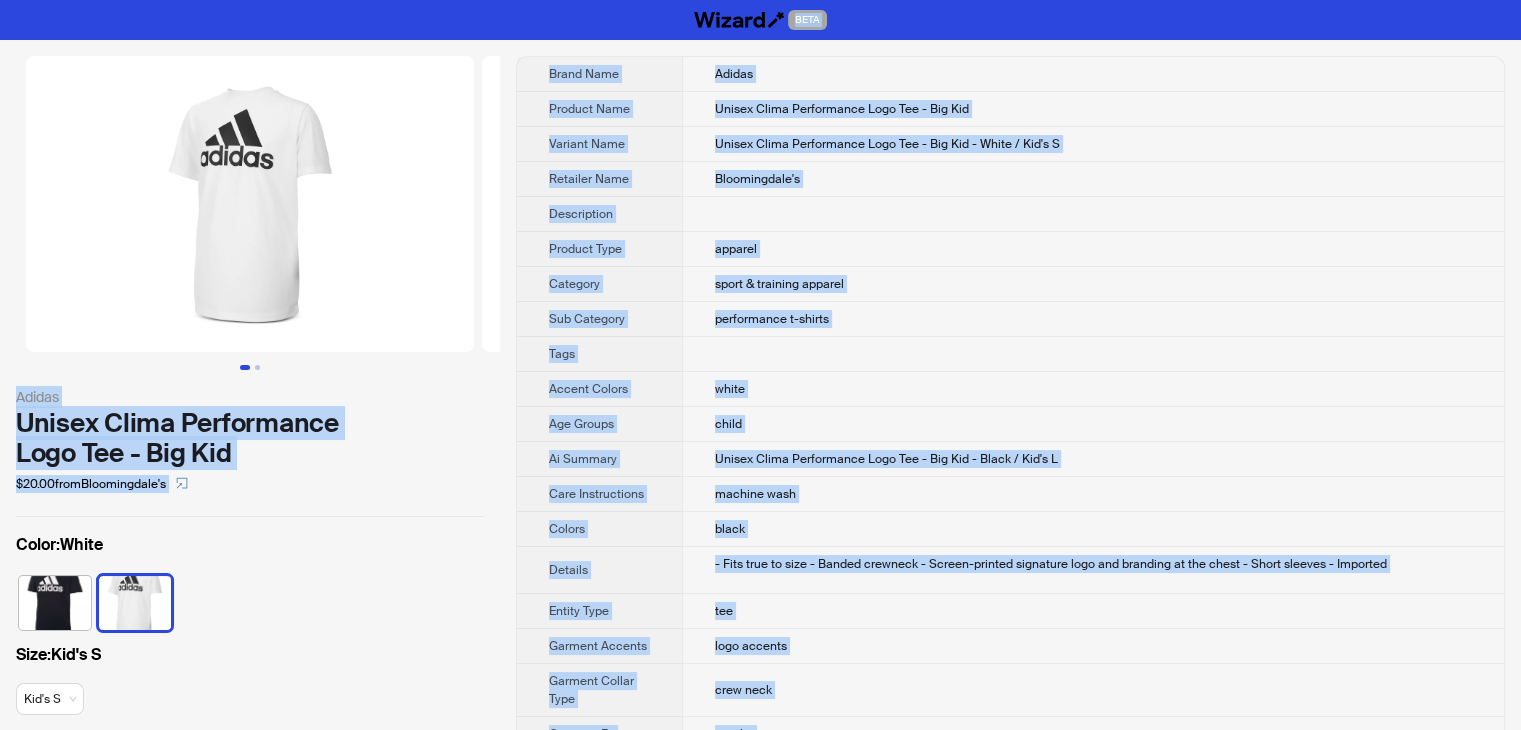 drag, startPoint x: 792, startPoint y: 702, endPoint x: 479, endPoint y: -31, distance: 797.03076 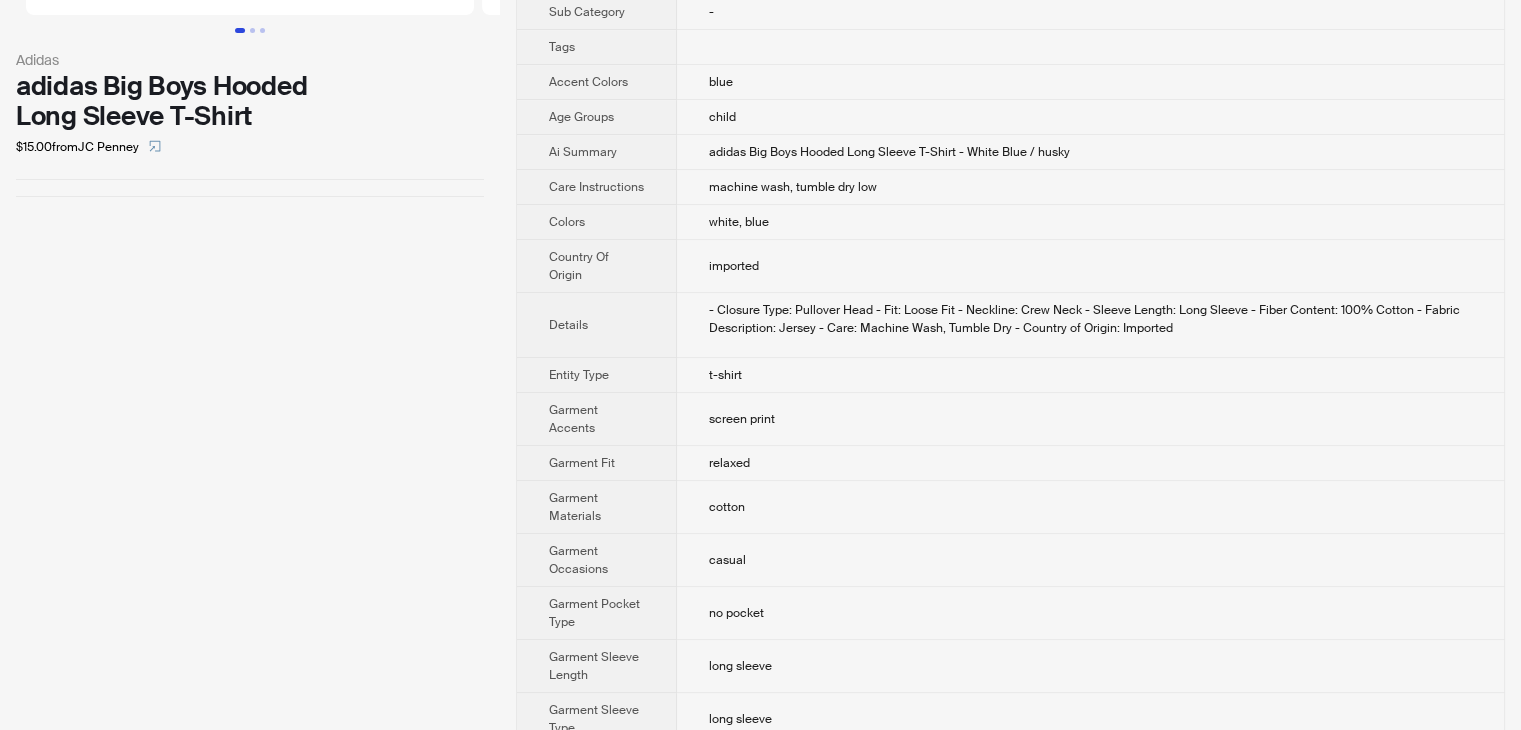 scroll, scrollTop: 739, scrollLeft: 0, axis: vertical 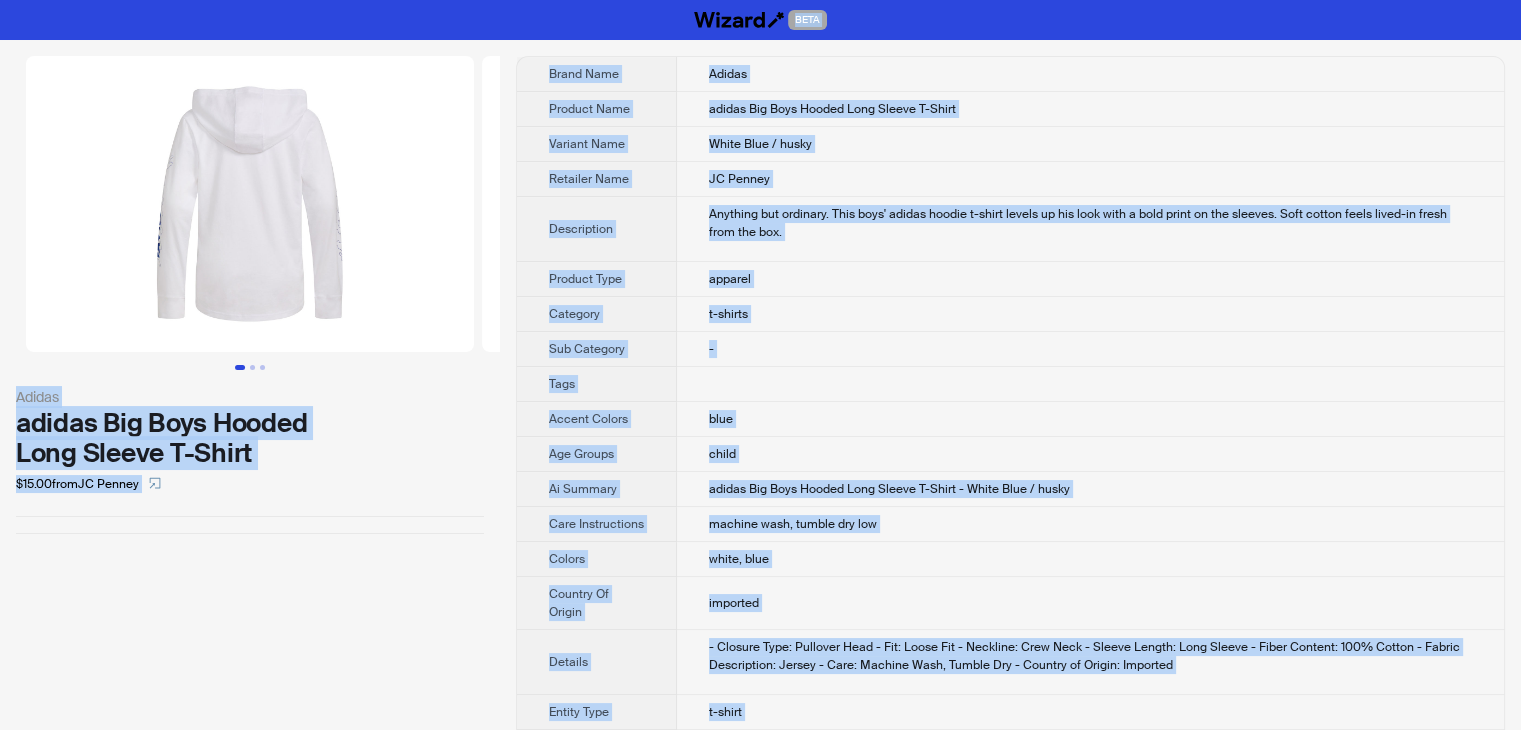 drag, startPoint x: 1080, startPoint y: 690, endPoint x: 637, endPoint y: 8, distance: 813.2484 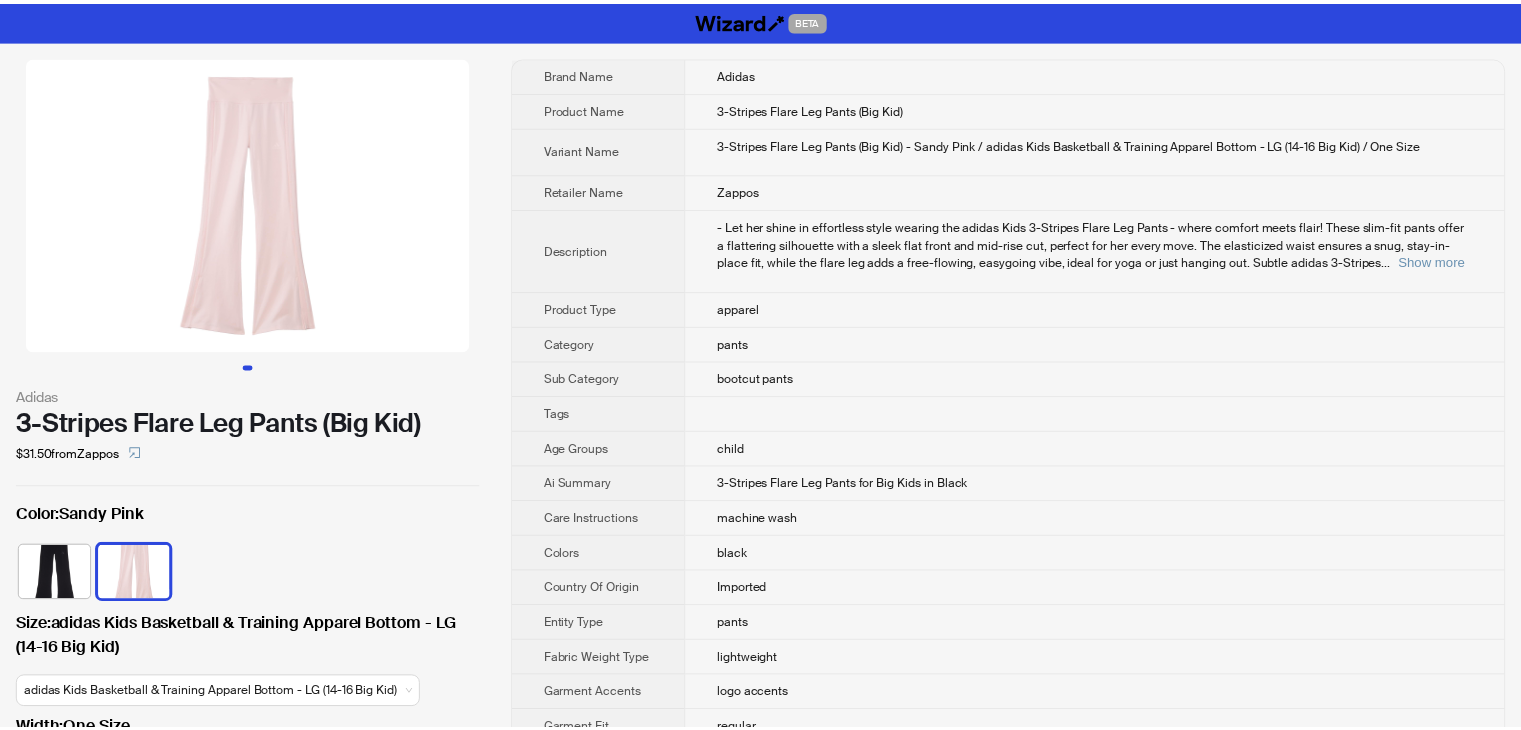 scroll, scrollTop: 0, scrollLeft: 0, axis: both 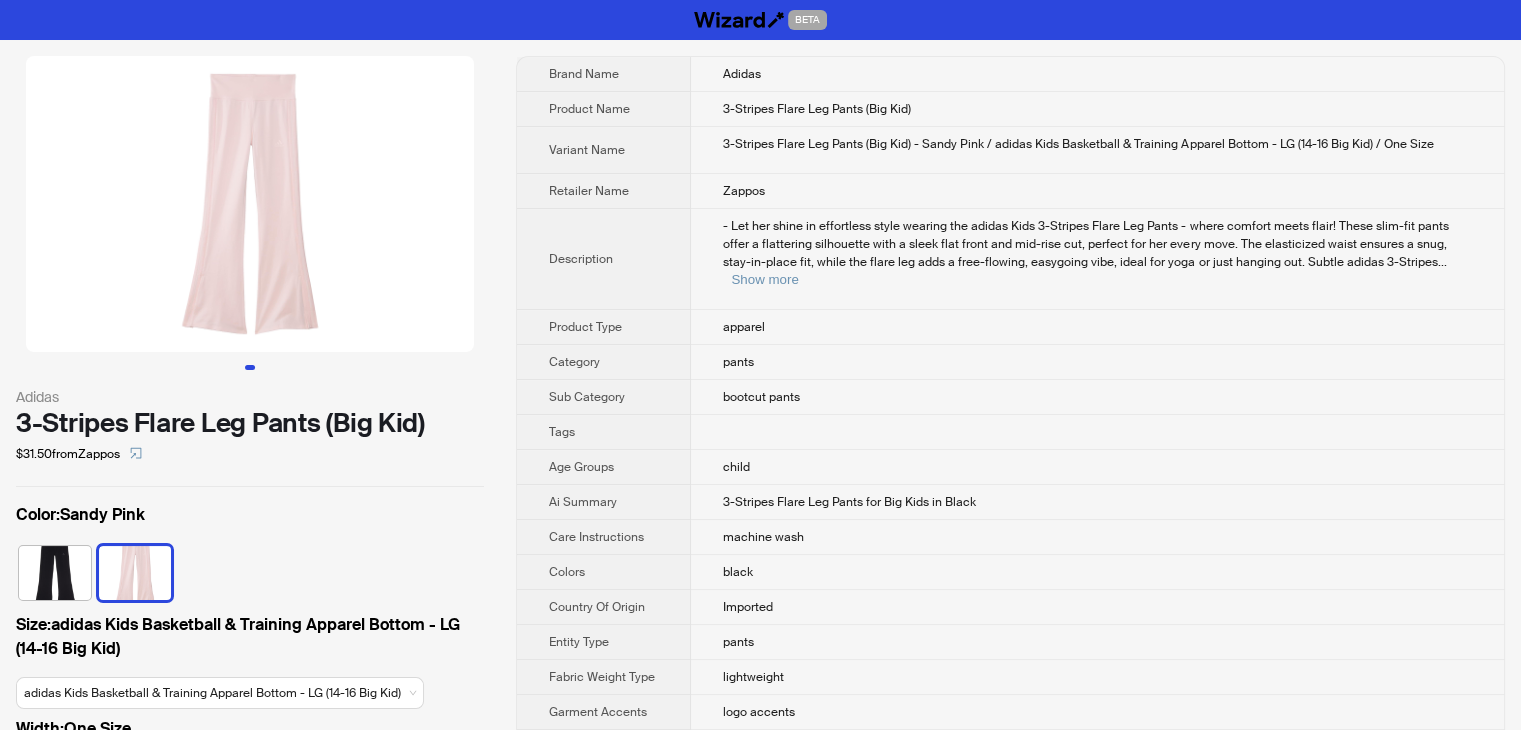click on "- Let her shine in effortless style wearing the adidas Kids 3-Stripes Flare Leg Pants - where comfort meets flair! These slim-fit pants offer a flattering silhouette with a sleek flat front and mid-rise cut, perfect for her every move. The elasticized waist ensures a snug, stay-in-place fit, while the flare leg adds a free-flowing, easygoing vibe, ideal for yoga or just hanging out. Subtle adidas 3-Stripes  ... Show more" at bounding box center [1097, 253] 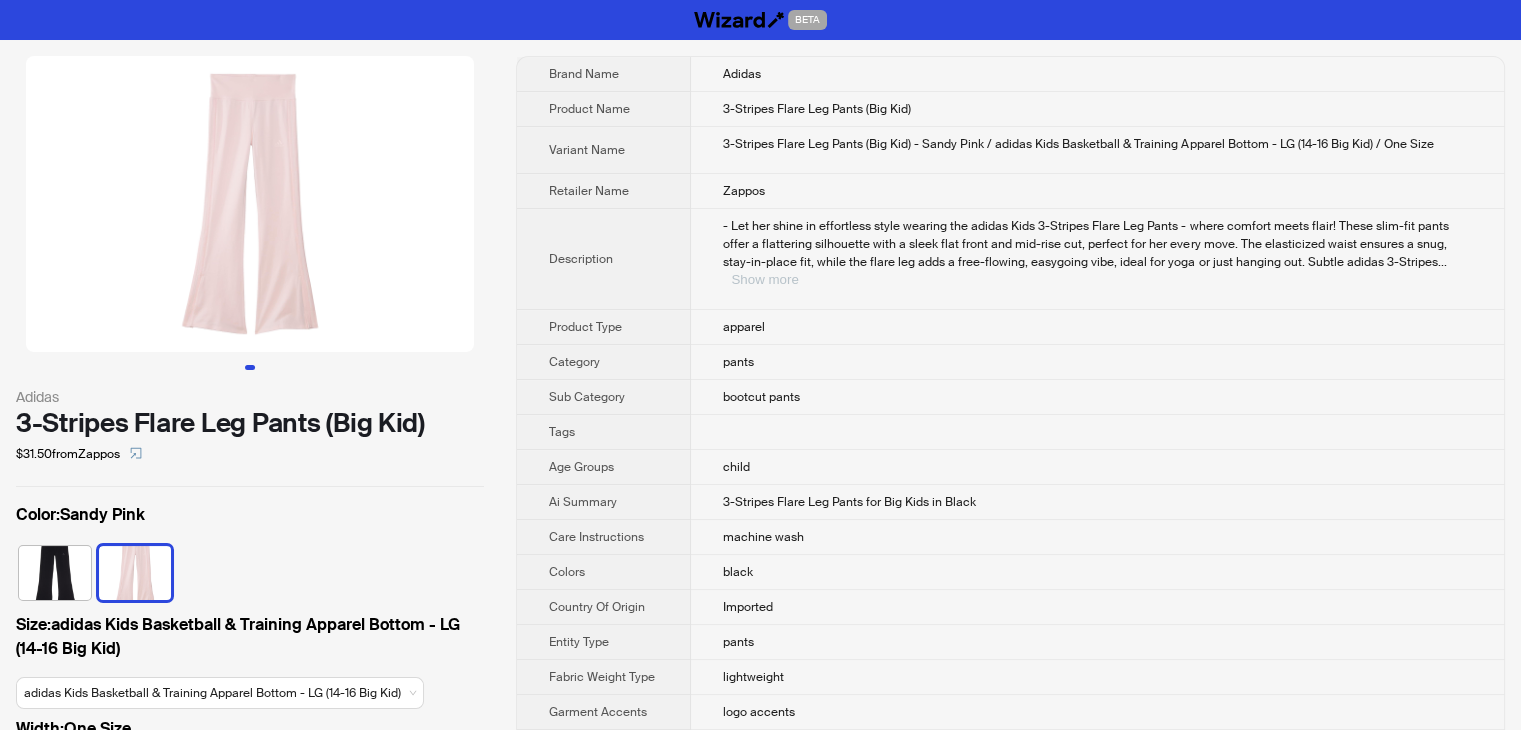 click on "Show more" at bounding box center [764, 279] 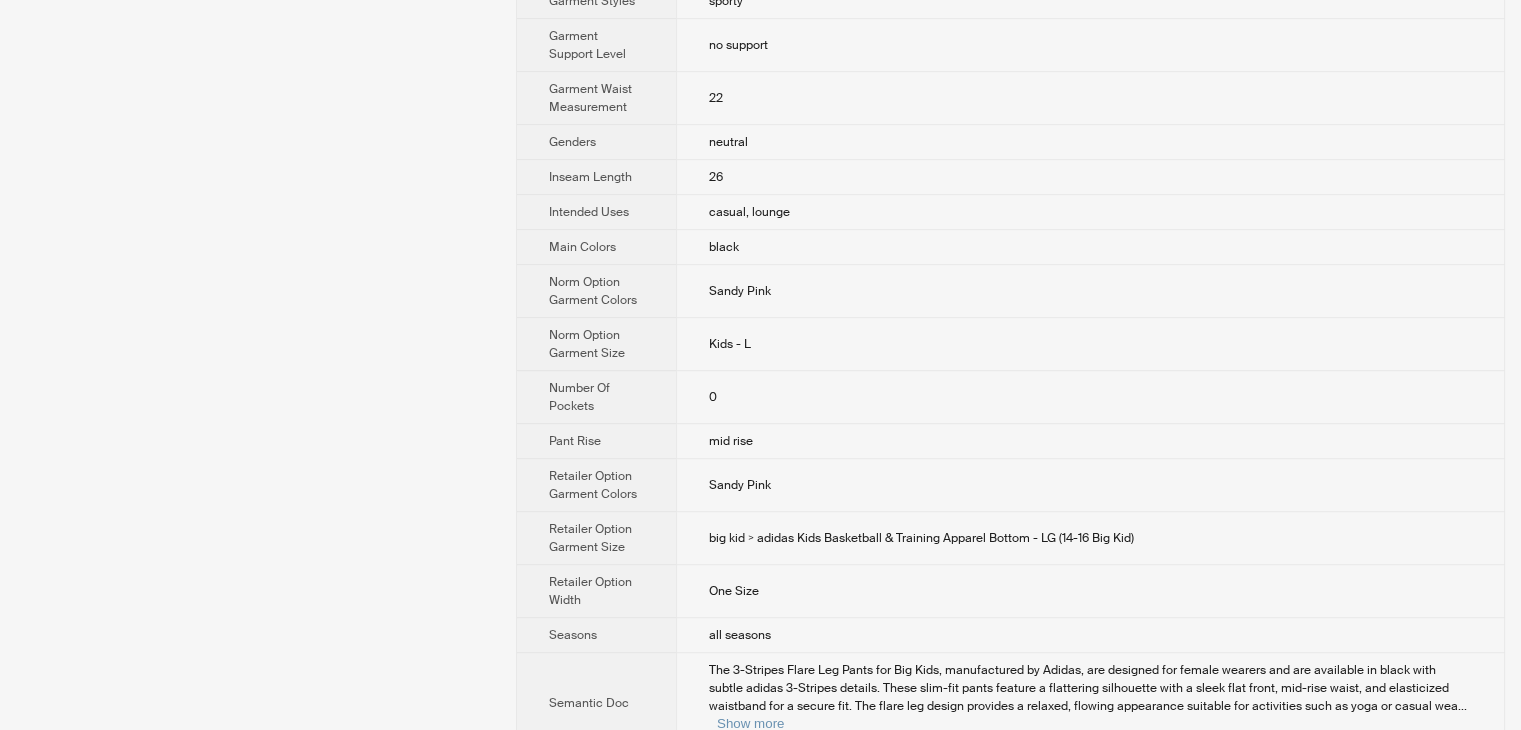 scroll, scrollTop: 1185, scrollLeft: 0, axis: vertical 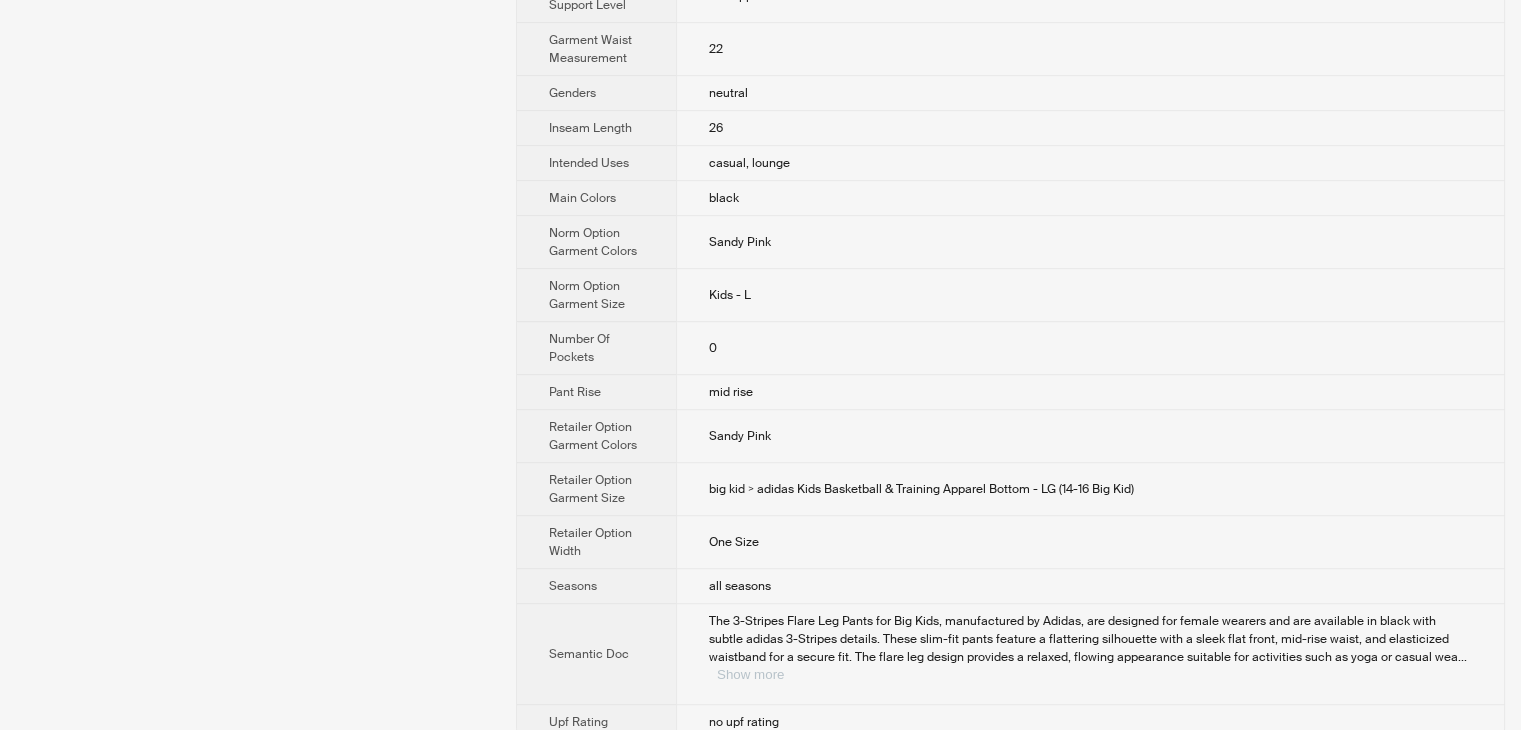 click on "Show more" at bounding box center (750, 674) 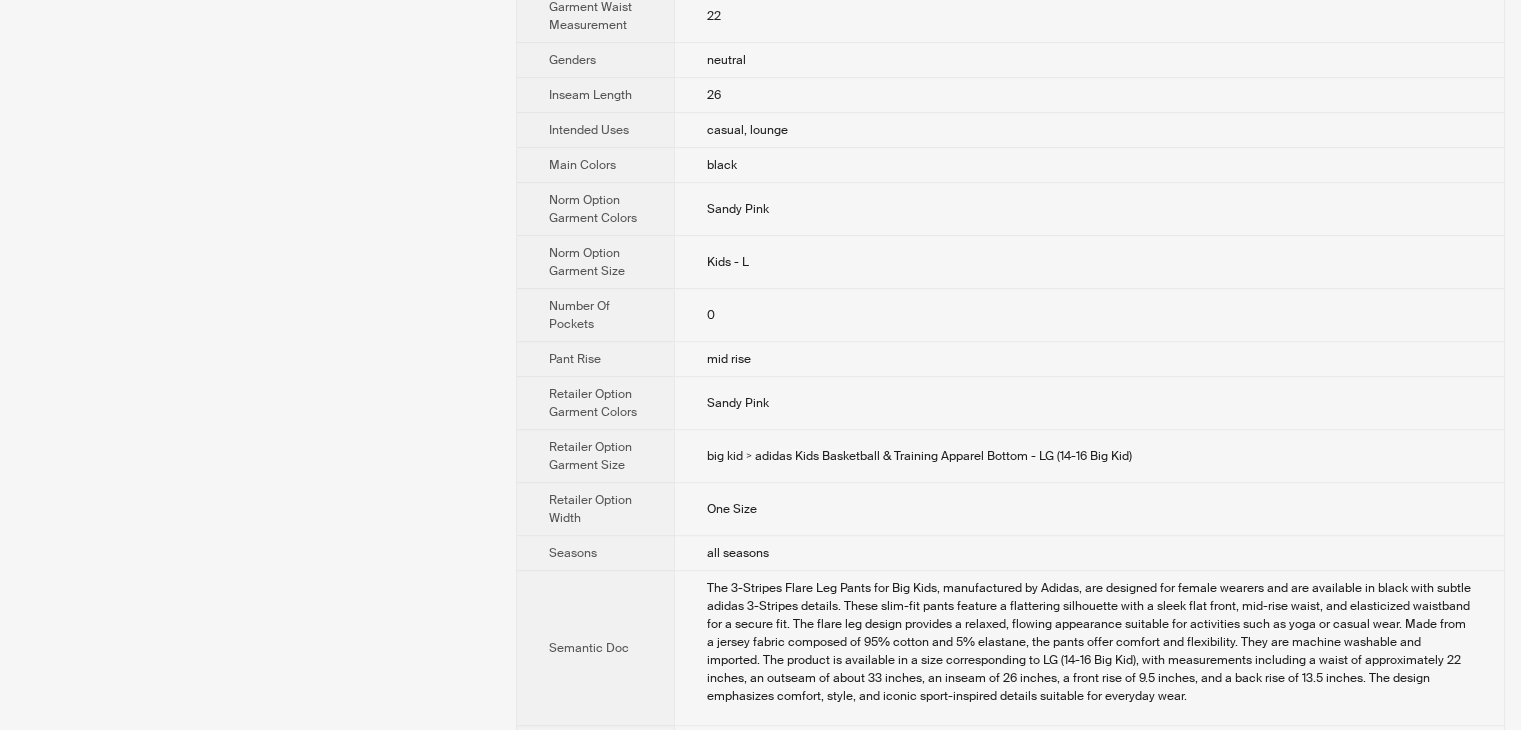 scroll, scrollTop: 1257, scrollLeft: 0, axis: vertical 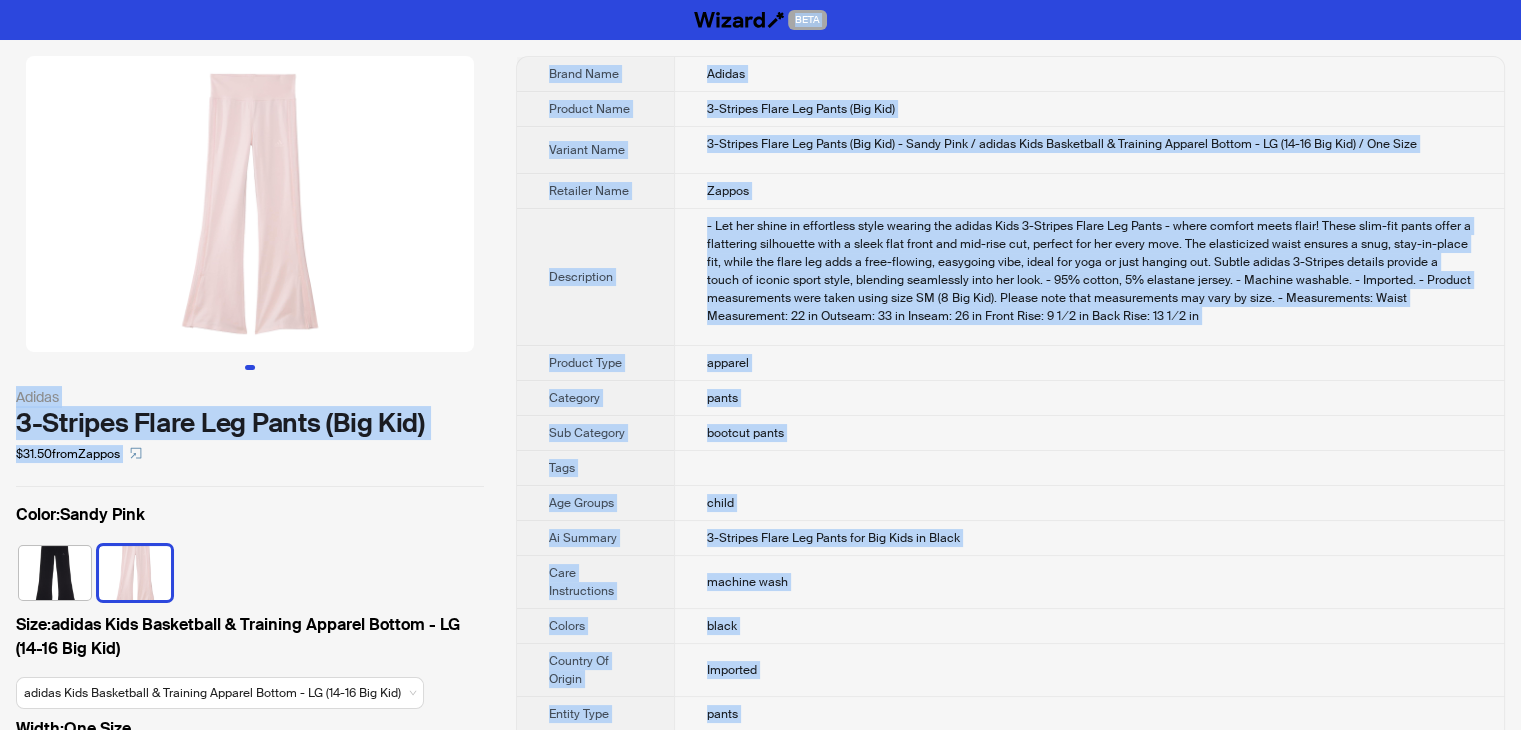 drag, startPoint x: 796, startPoint y: 709, endPoint x: 428, endPoint y: -27, distance: 822.873 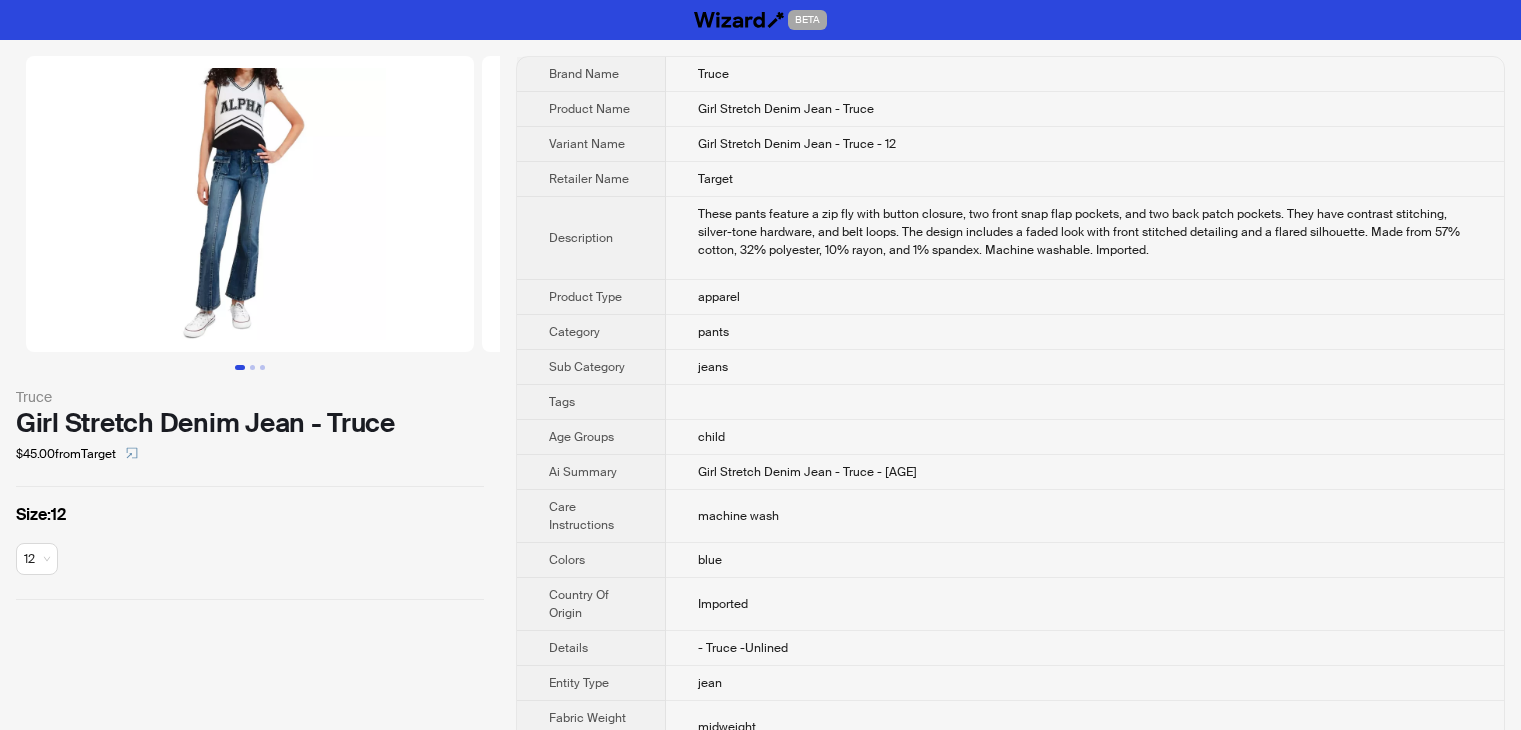 scroll, scrollTop: 0, scrollLeft: 0, axis: both 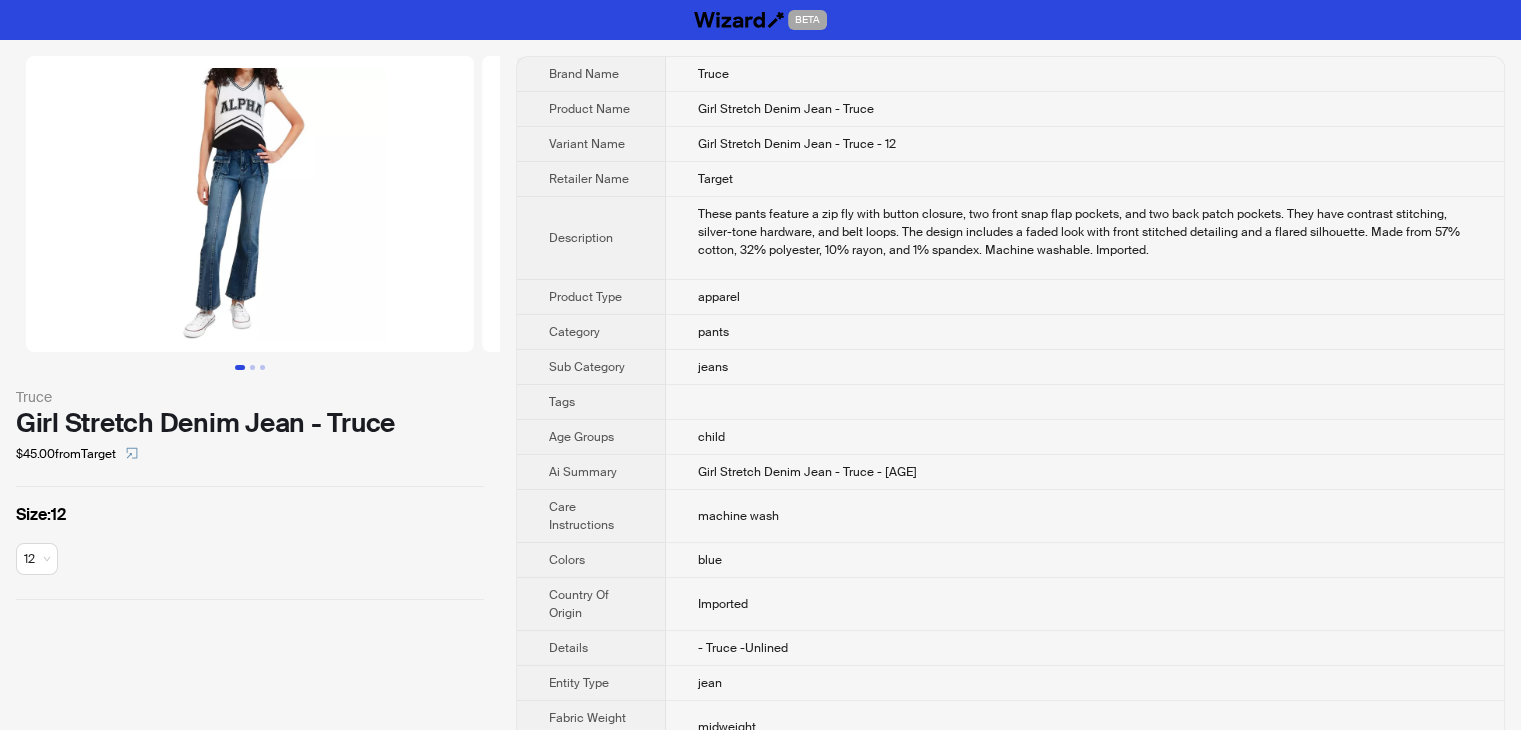 click on "Girl Stretch Denim Jean - Truce - 12" at bounding box center (1085, 144) 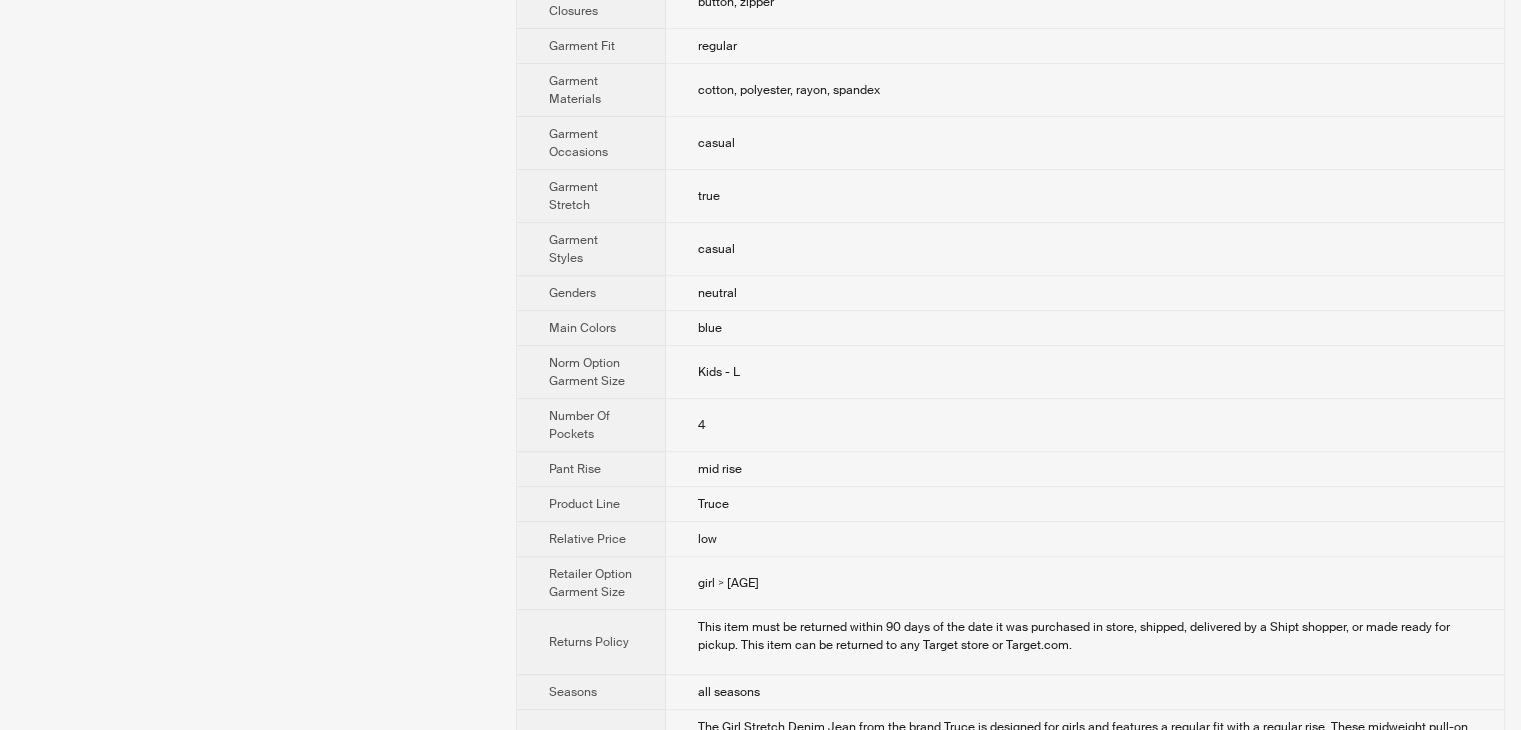 scroll, scrollTop: 866, scrollLeft: 0, axis: vertical 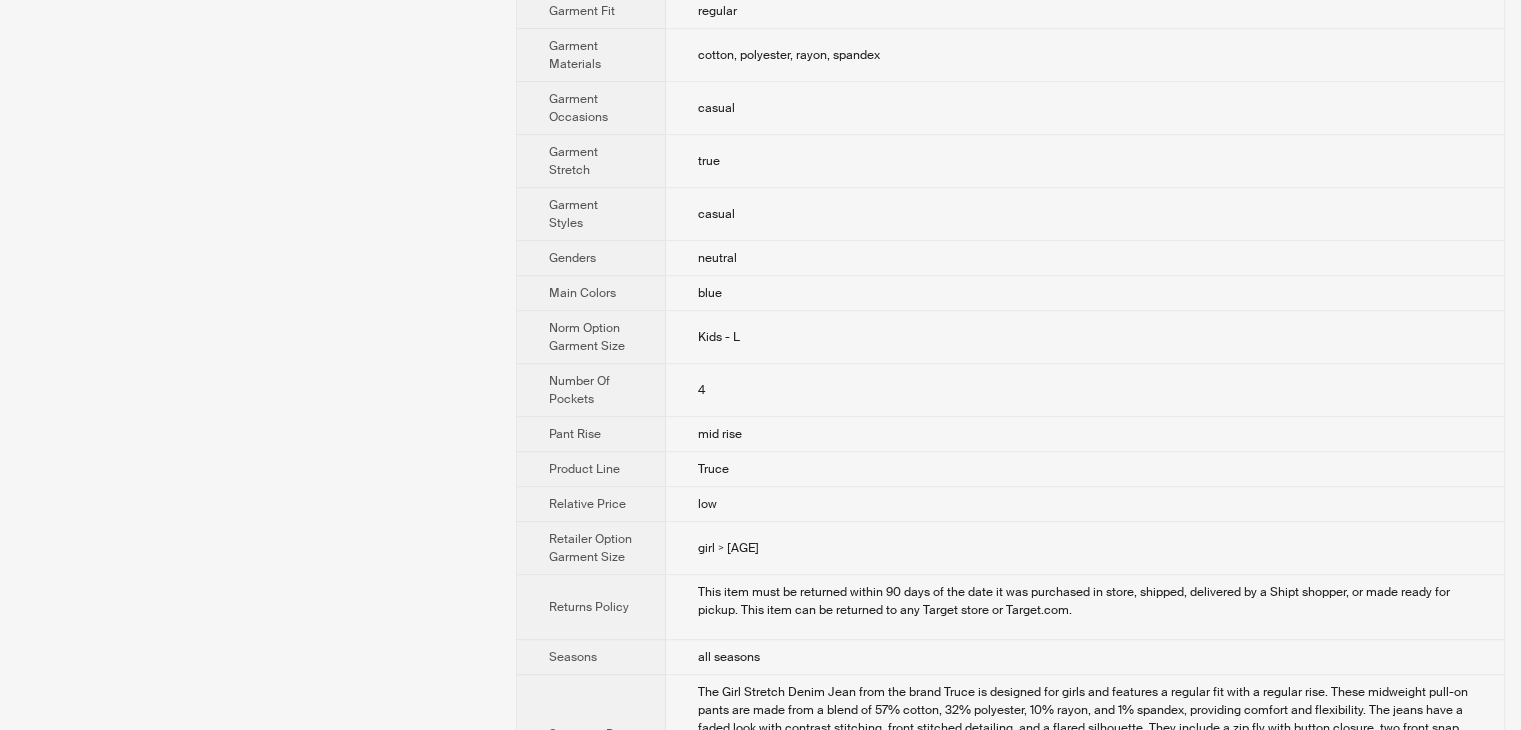 click on "Show more" at bounding box center (1414, 763) 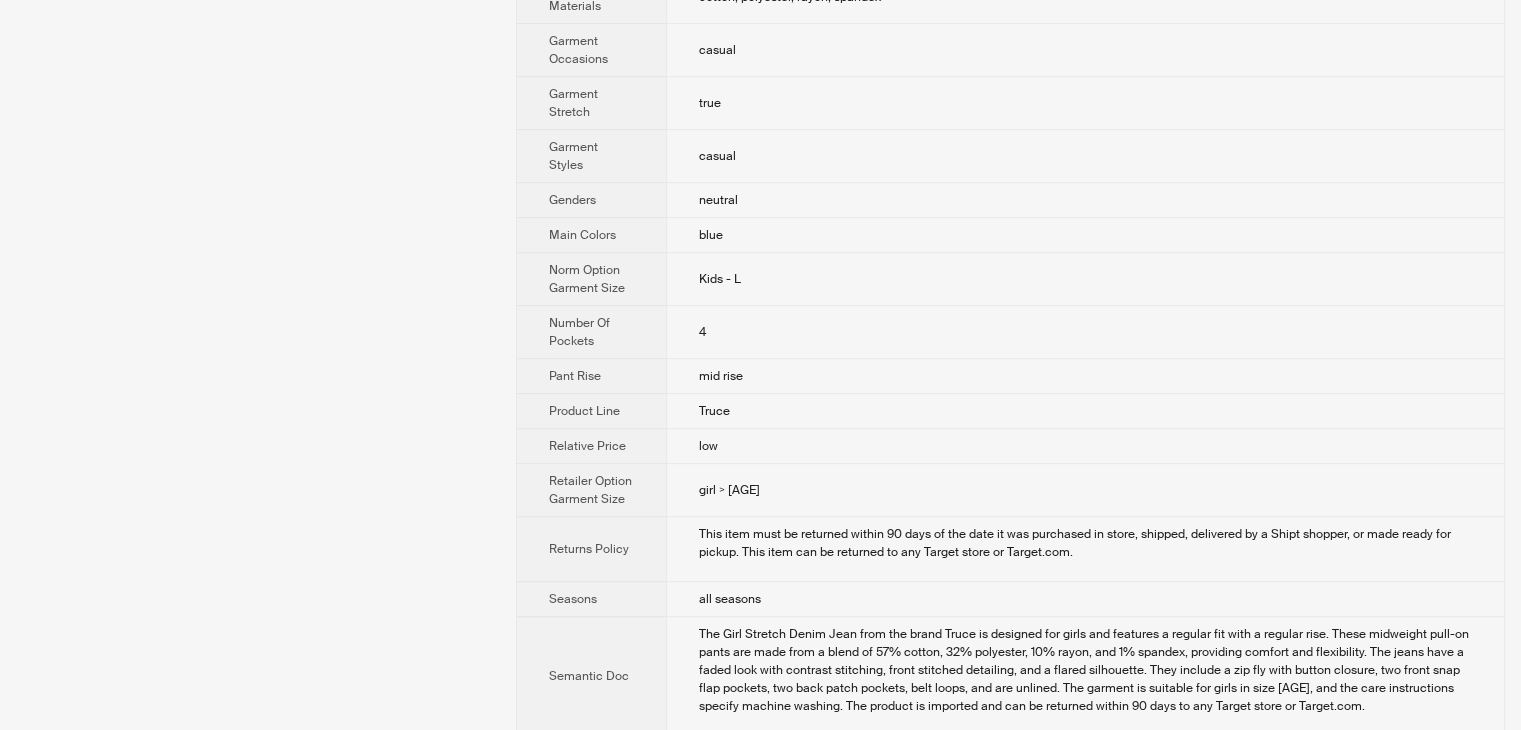 scroll, scrollTop: 956, scrollLeft: 0, axis: vertical 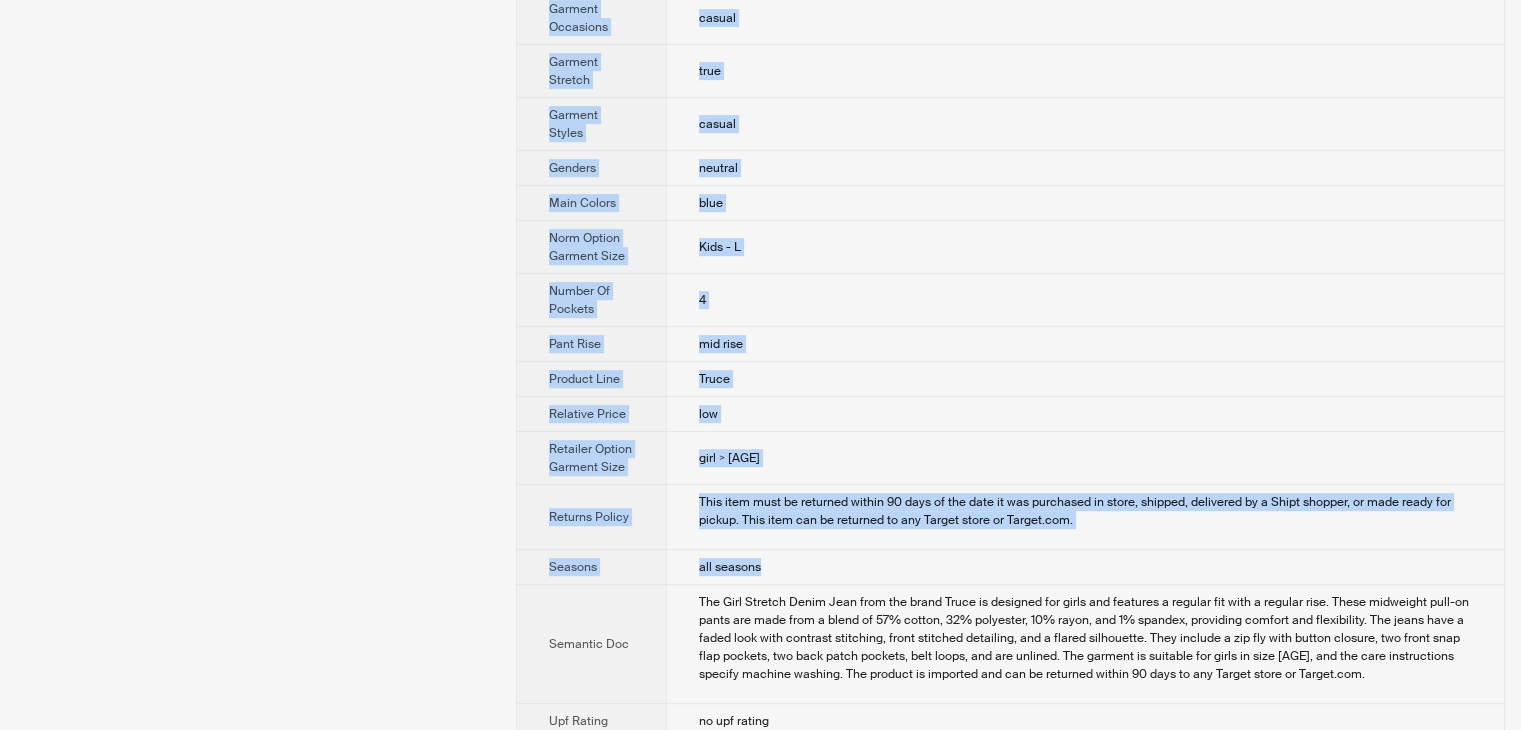 drag, startPoint x: 809, startPoint y: 718, endPoint x: 859, endPoint y: 640, distance: 92.64988 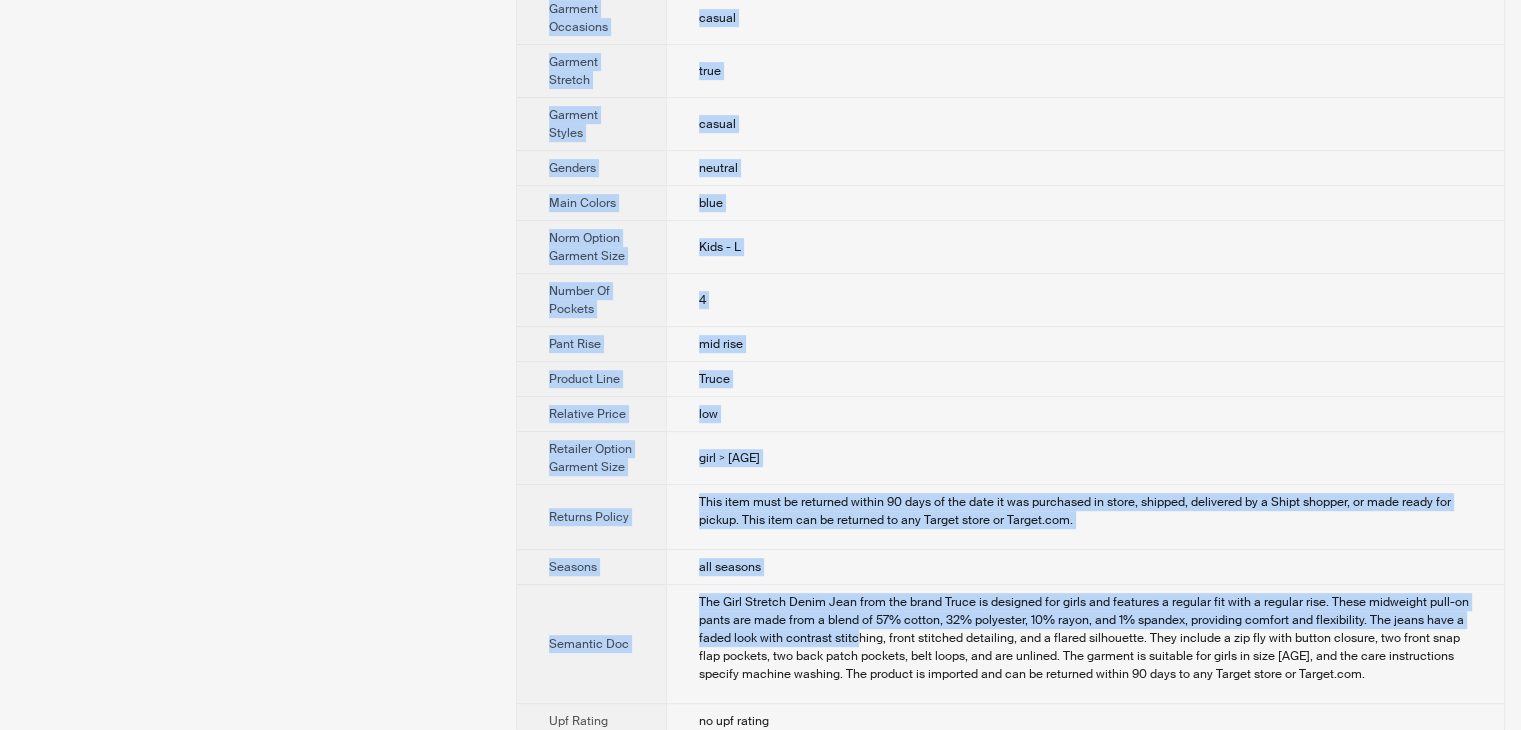 click on "Truce Girl Stretch Denim Jean - Truce $45.00  from  Target Size :  12 12 Brand Name Truce Product Name Girl Stretch Denim Jean - Truce Variant Name Girl Stretch Denim Jean - Truce - 12 Retailer Name Target Description These pants feature a zip fly with button closure, two front snap flap pockets, and two back patch pockets. They have contrast stitching, silver-tone hardware, and belt loops. The design includes a faded look with front stitched detailing and a flared silhouette. Made from 57% cotton, 32% polyester, 10% rayon, and 1% spandex. Machine washable. Imported. Product Type apparel Category pants Sub Category jeans Tags Age Groups child Ai Summary Girl Stretch Denim Jean - Truce - 10 Care Instructions machine wash Colors blue Country Of Origin Imported Details - Truce
-Unlined Entity Type jean Fabric Weight Type midweight Garment Accents contrast stitching, faded Garment Closures button, zipper Garment Fit regular Garment Materials cotton, polyester, rayon, spandex Garment Occasions casual true casual" at bounding box center (760, -81) 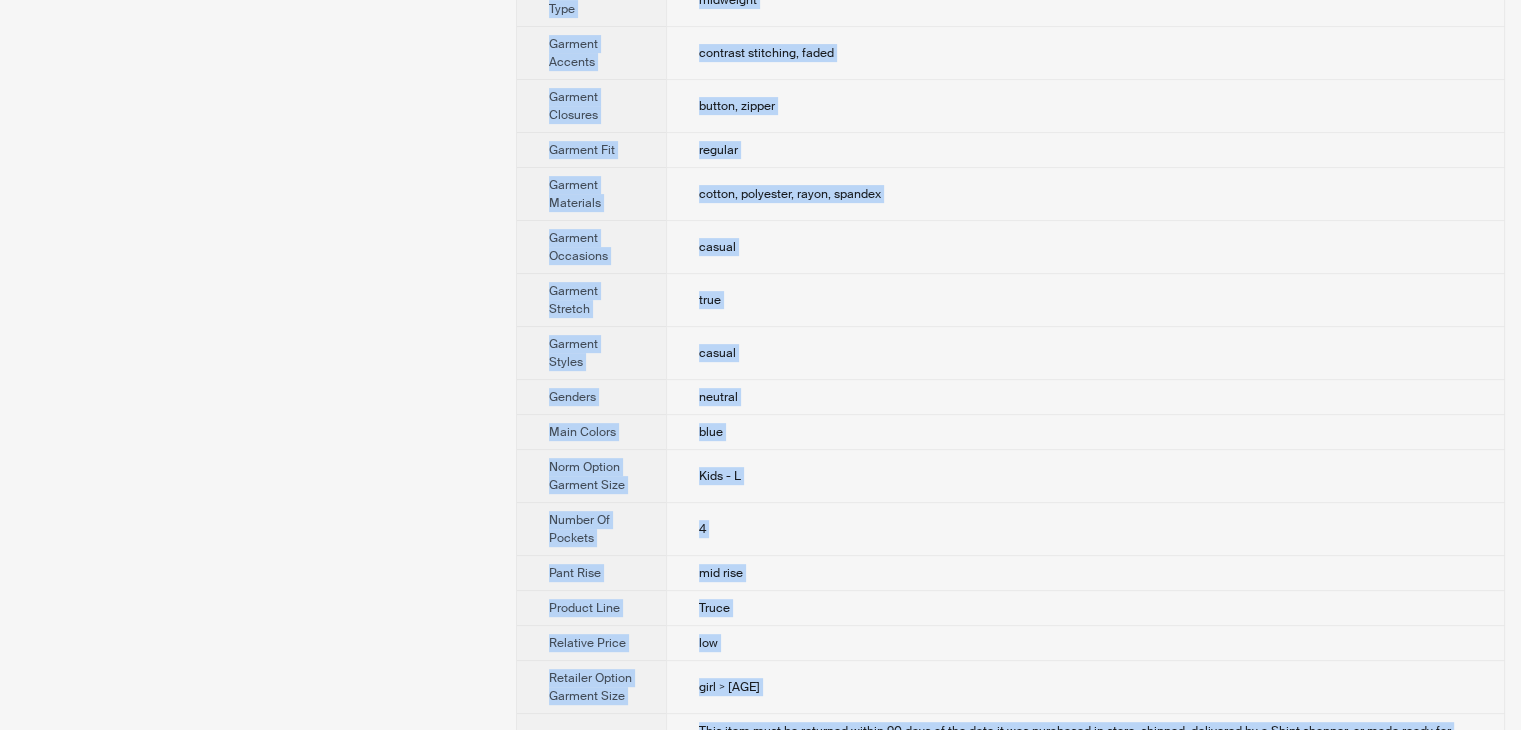 scroll, scrollTop: 0, scrollLeft: 0, axis: both 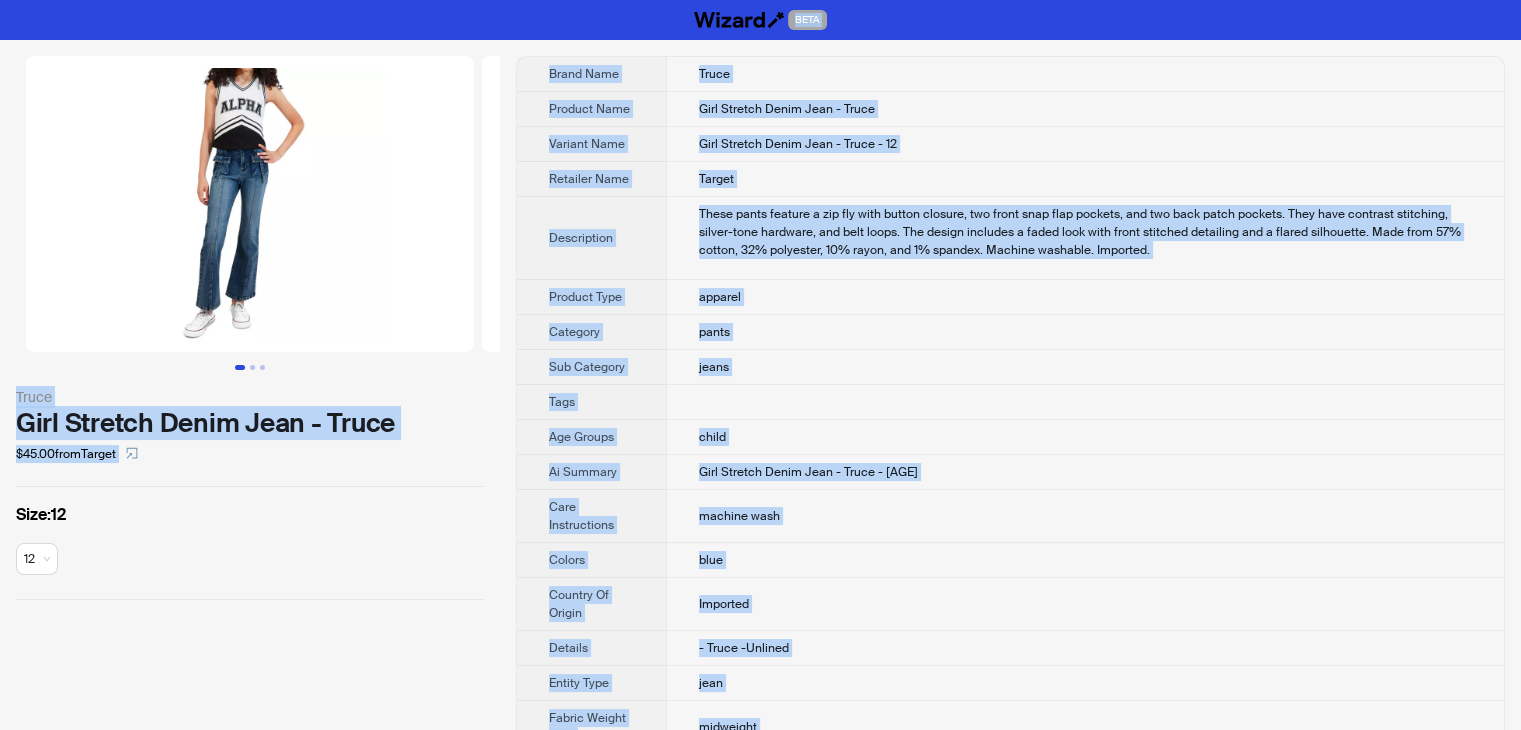 drag, startPoint x: 806, startPoint y: 706, endPoint x: 524, endPoint y: -60, distance: 816.25977 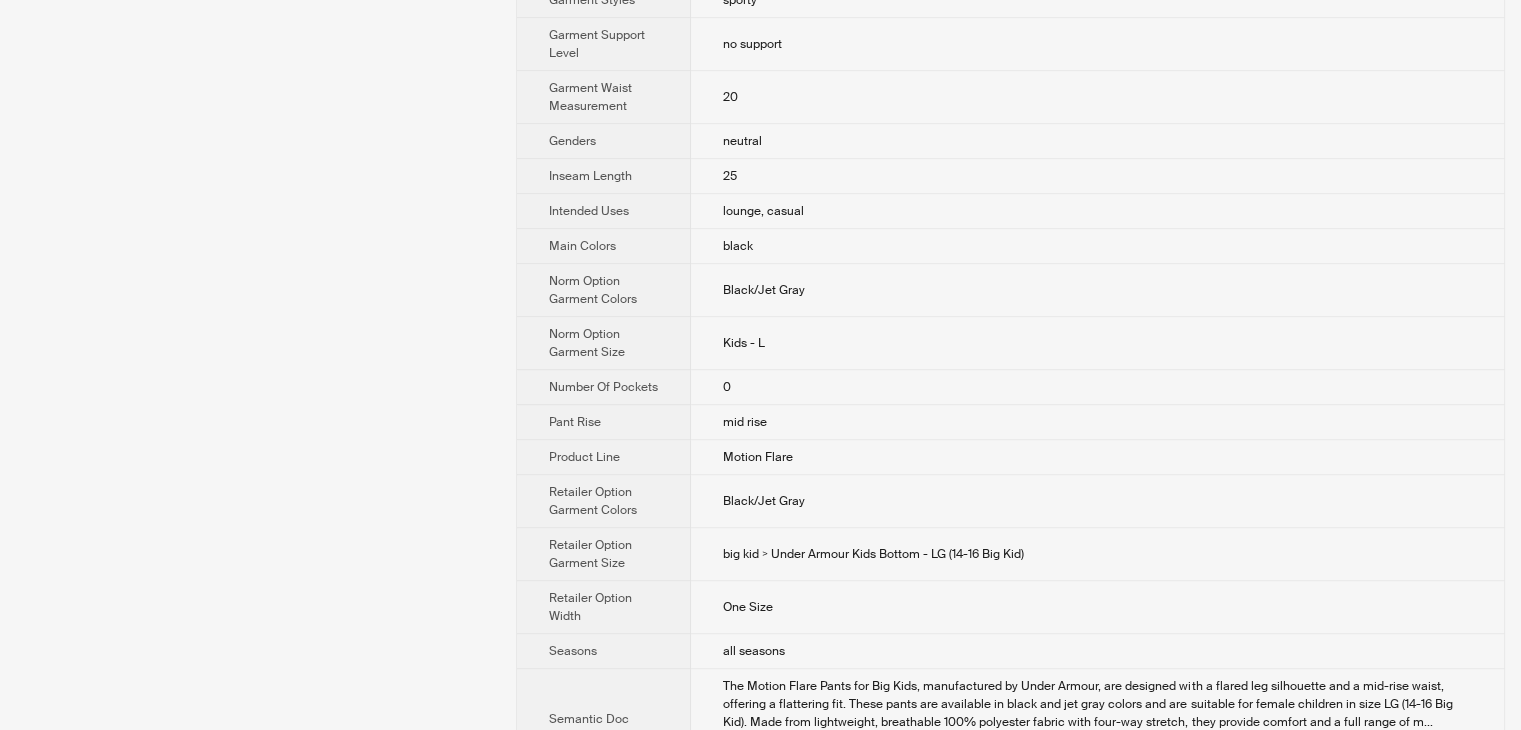 scroll, scrollTop: 1180, scrollLeft: 0, axis: vertical 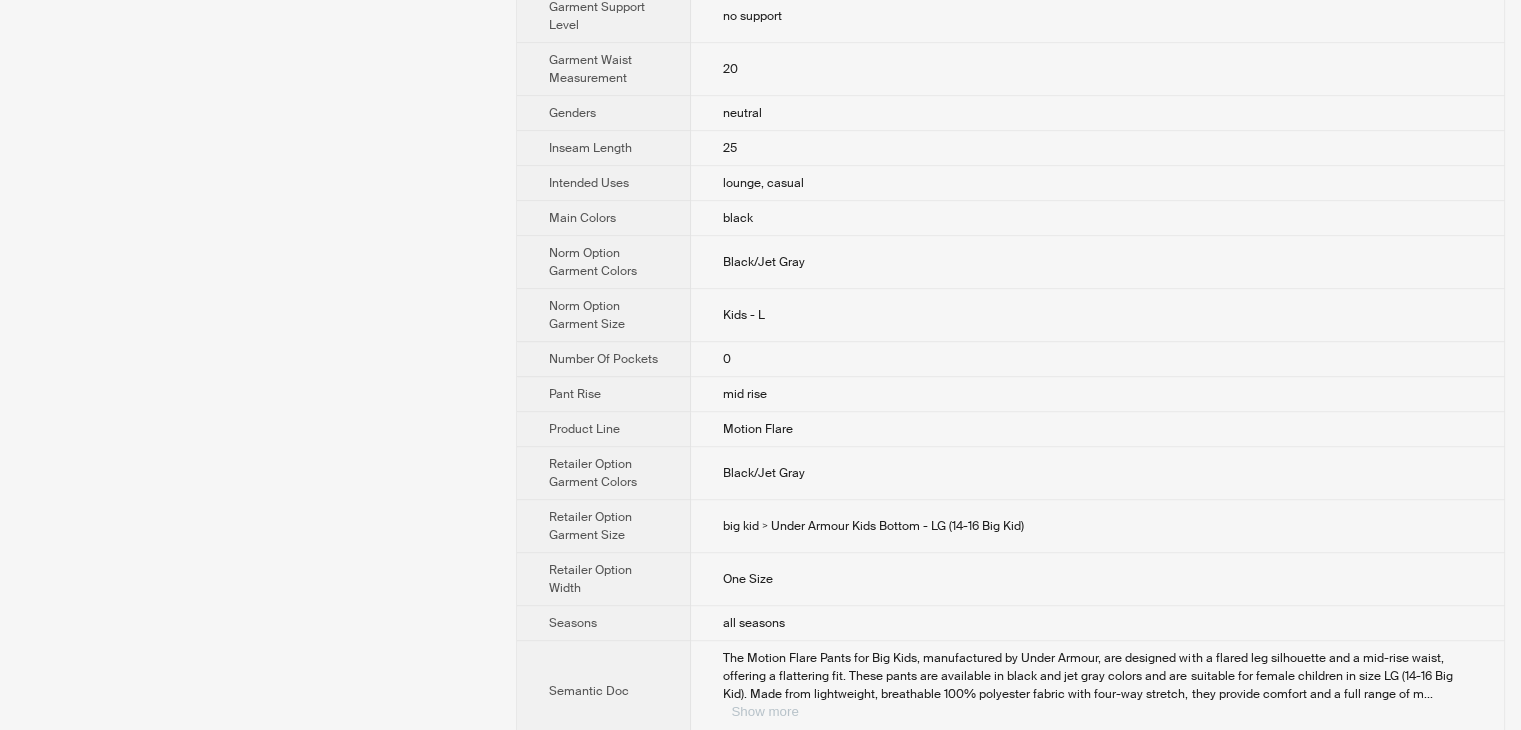 click on "Show more" at bounding box center [764, 711] 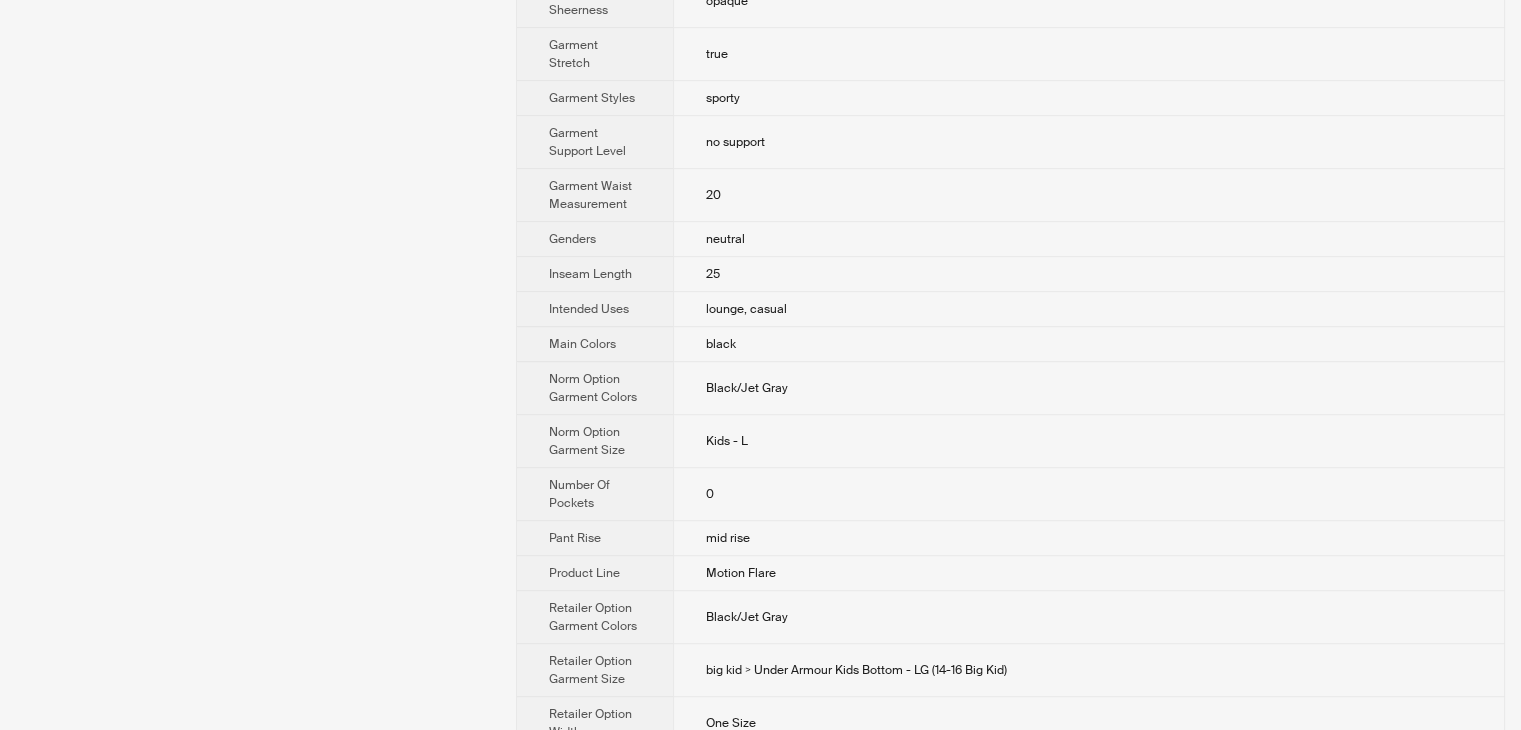 scroll, scrollTop: 1414, scrollLeft: 0, axis: vertical 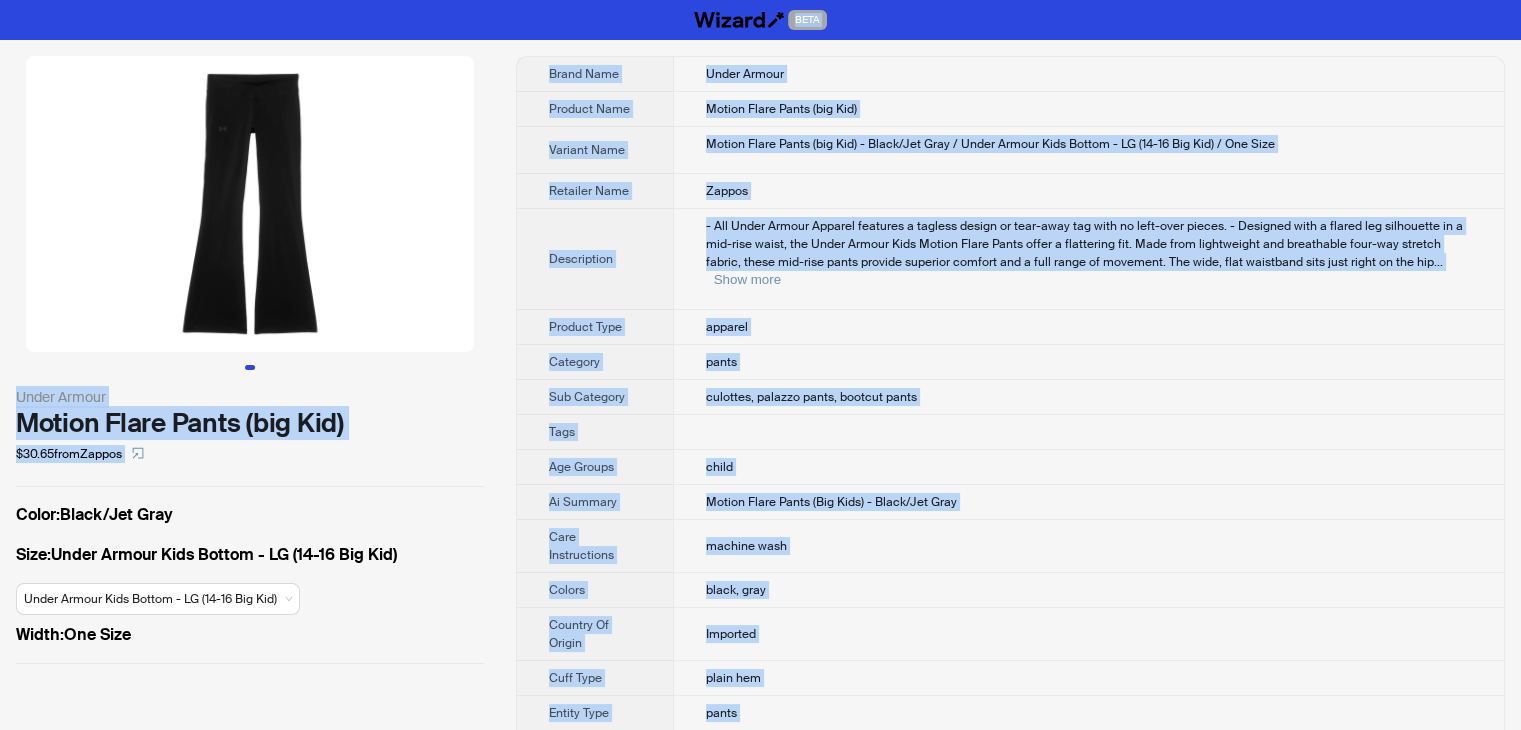 drag, startPoint x: 801, startPoint y: 705, endPoint x: 540, endPoint y: -87, distance: 833.89746 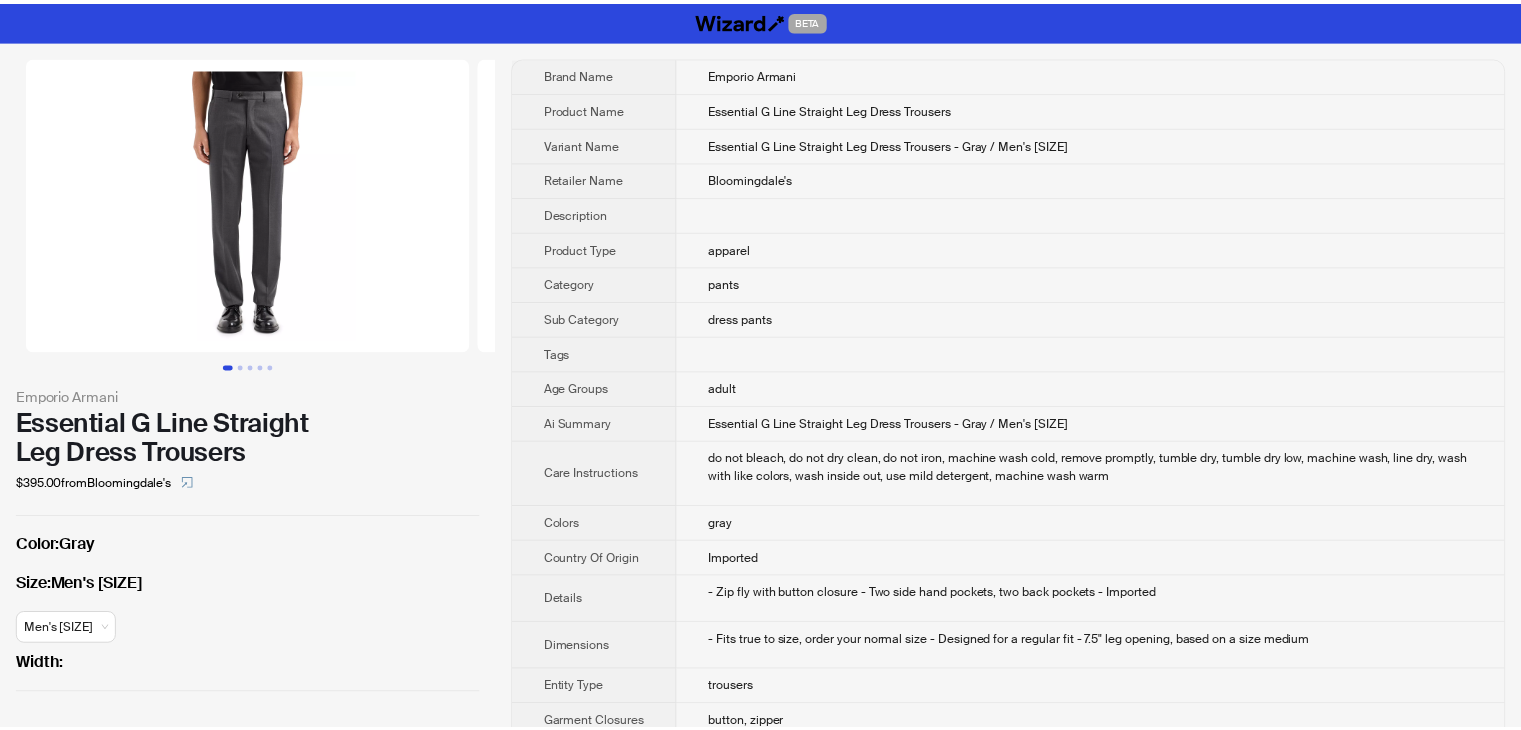 scroll, scrollTop: 0, scrollLeft: 0, axis: both 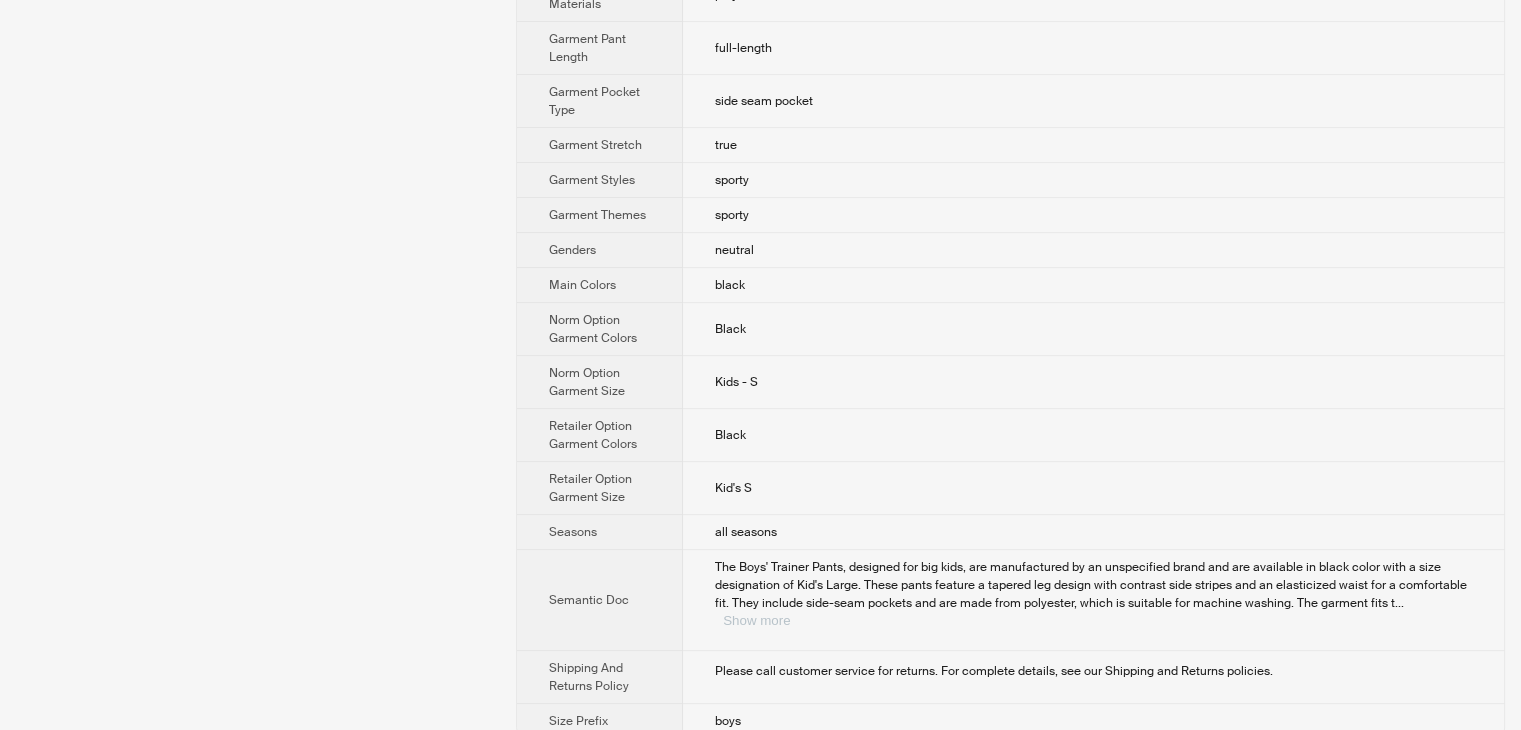 click on "Show more" at bounding box center [756, 620] 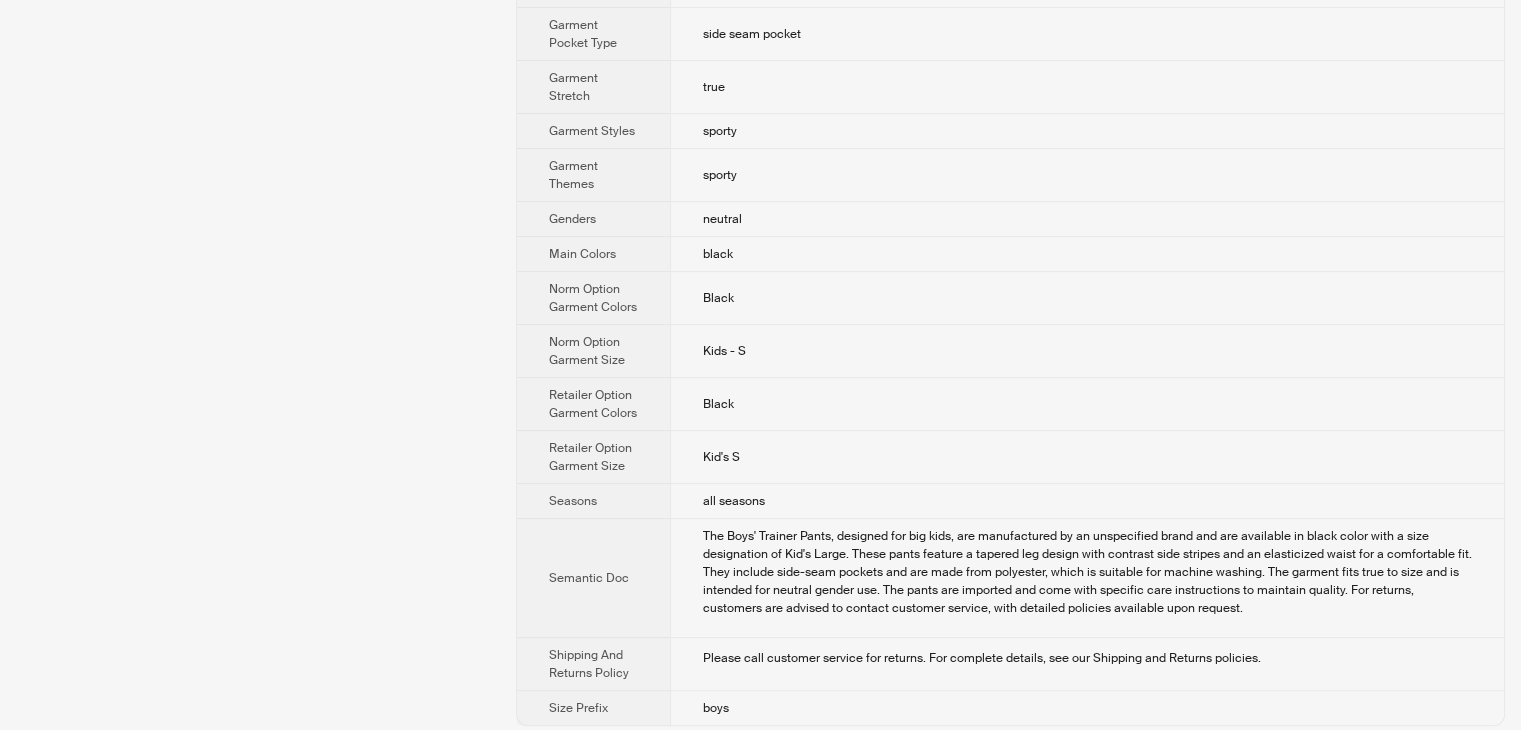 scroll, scrollTop: 891, scrollLeft: 0, axis: vertical 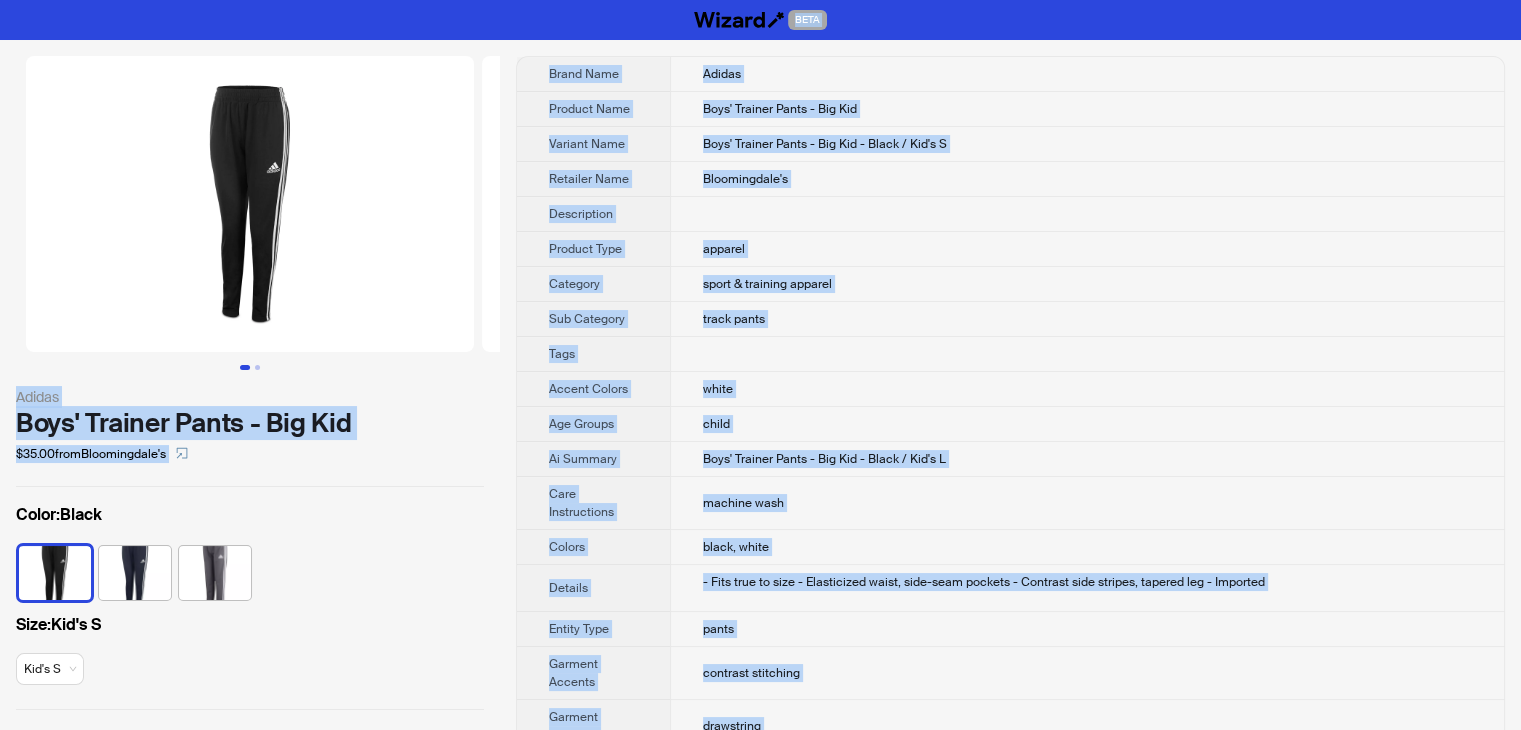 drag, startPoint x: 740, startPoint y: 693, endPoint x: 544, endPoint y: -6, distance: 725.95935 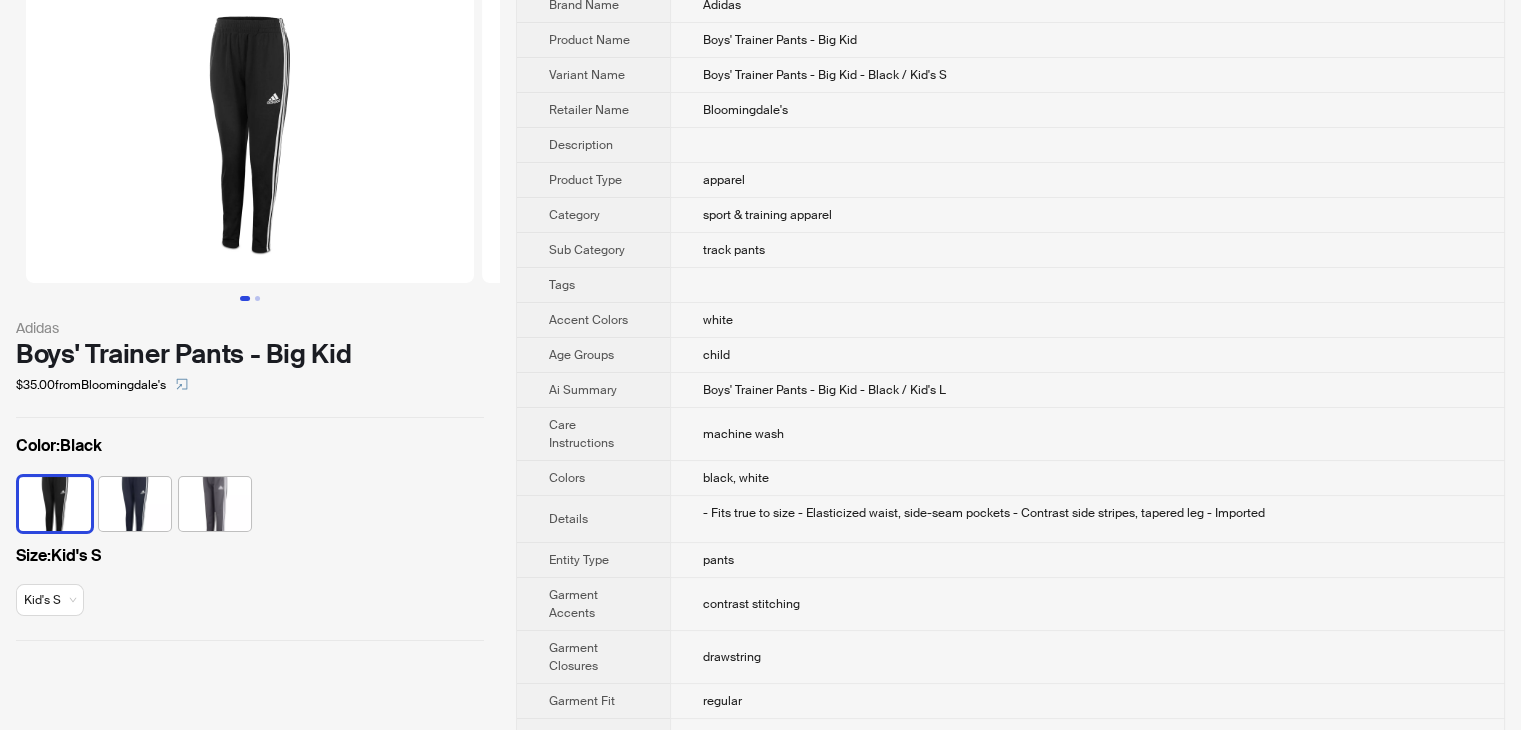 scroll, scrollTop: 0, scrollLeft: 0, axis: both 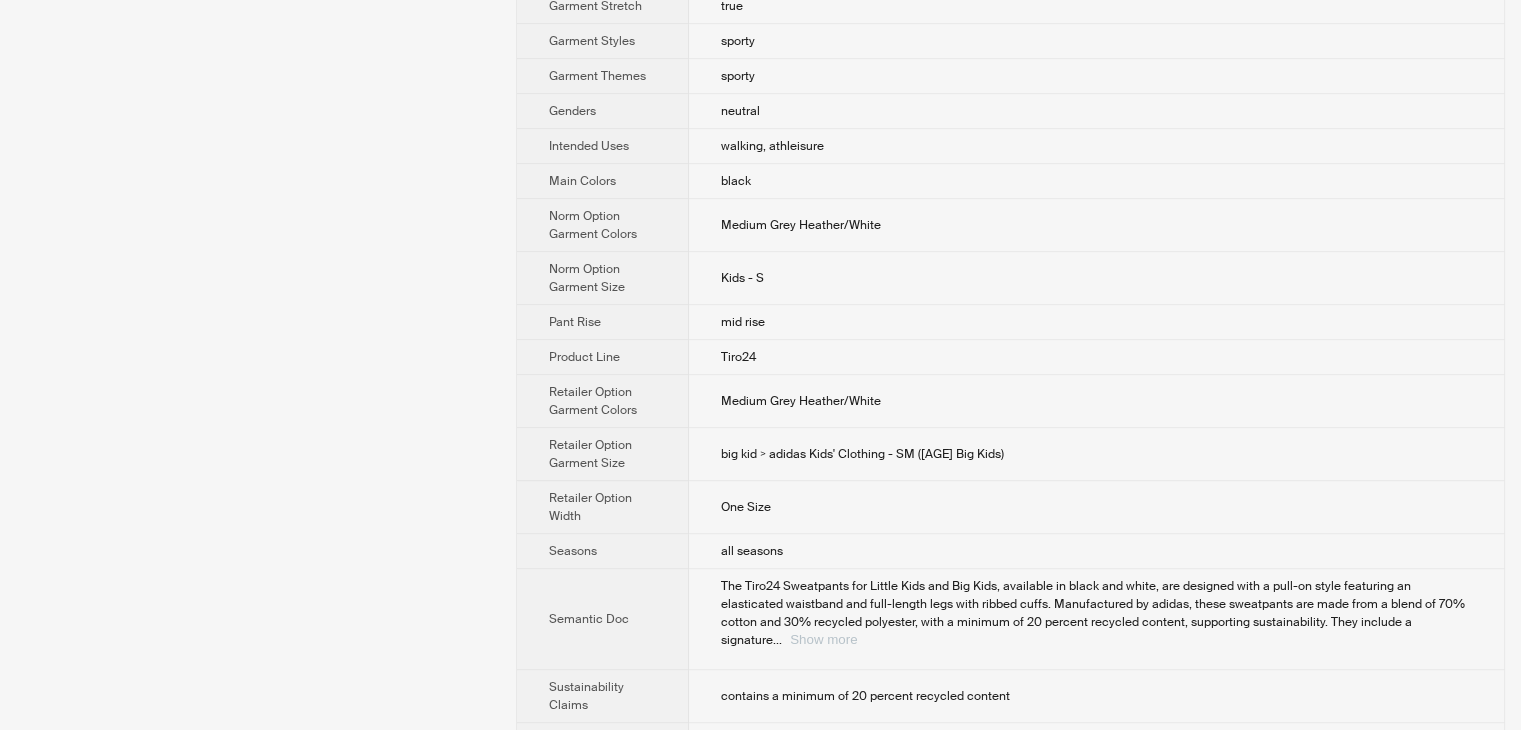 click on "Show more" at bounding box center (823, 639) 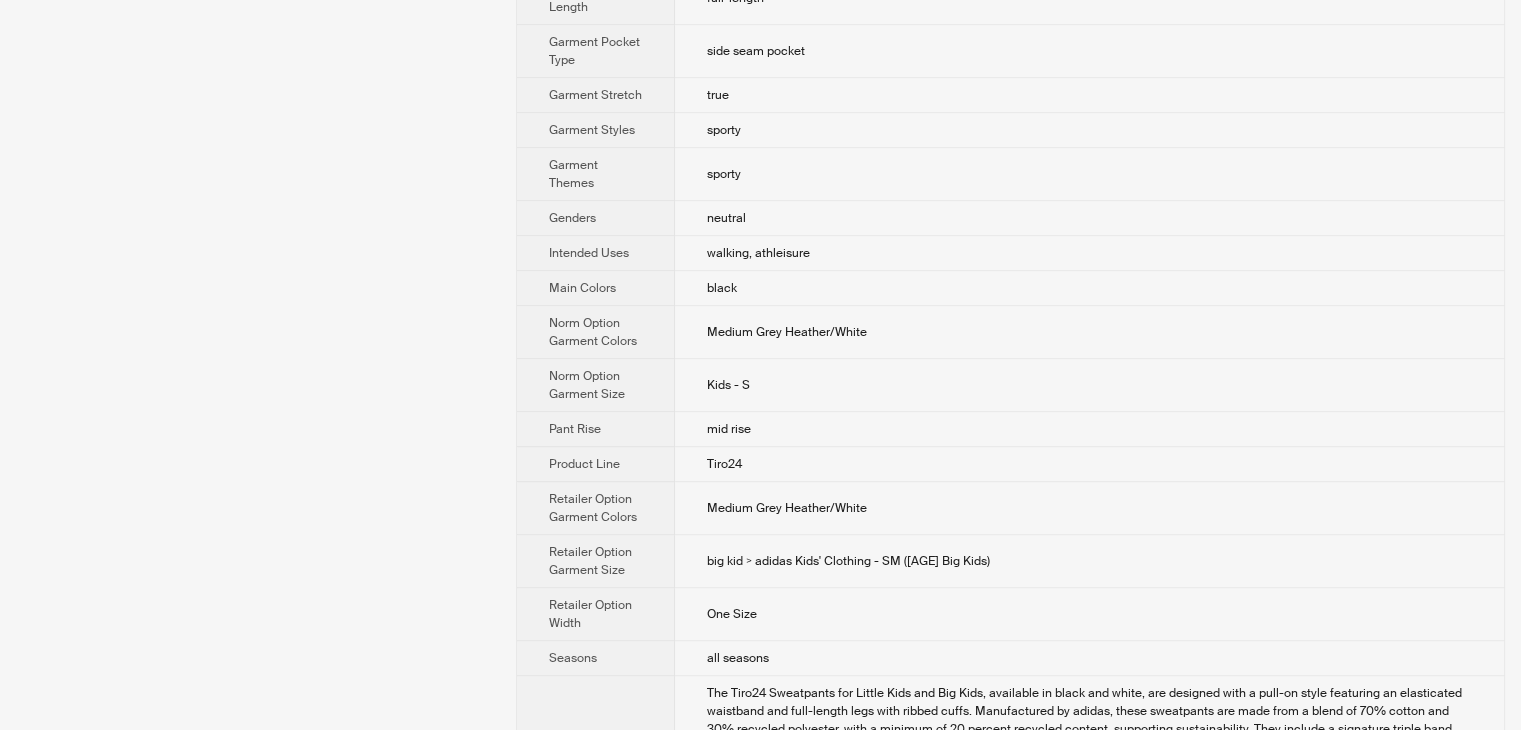 scroll, scrollTop: 1238, scrollLeft: 0, axis: vertical 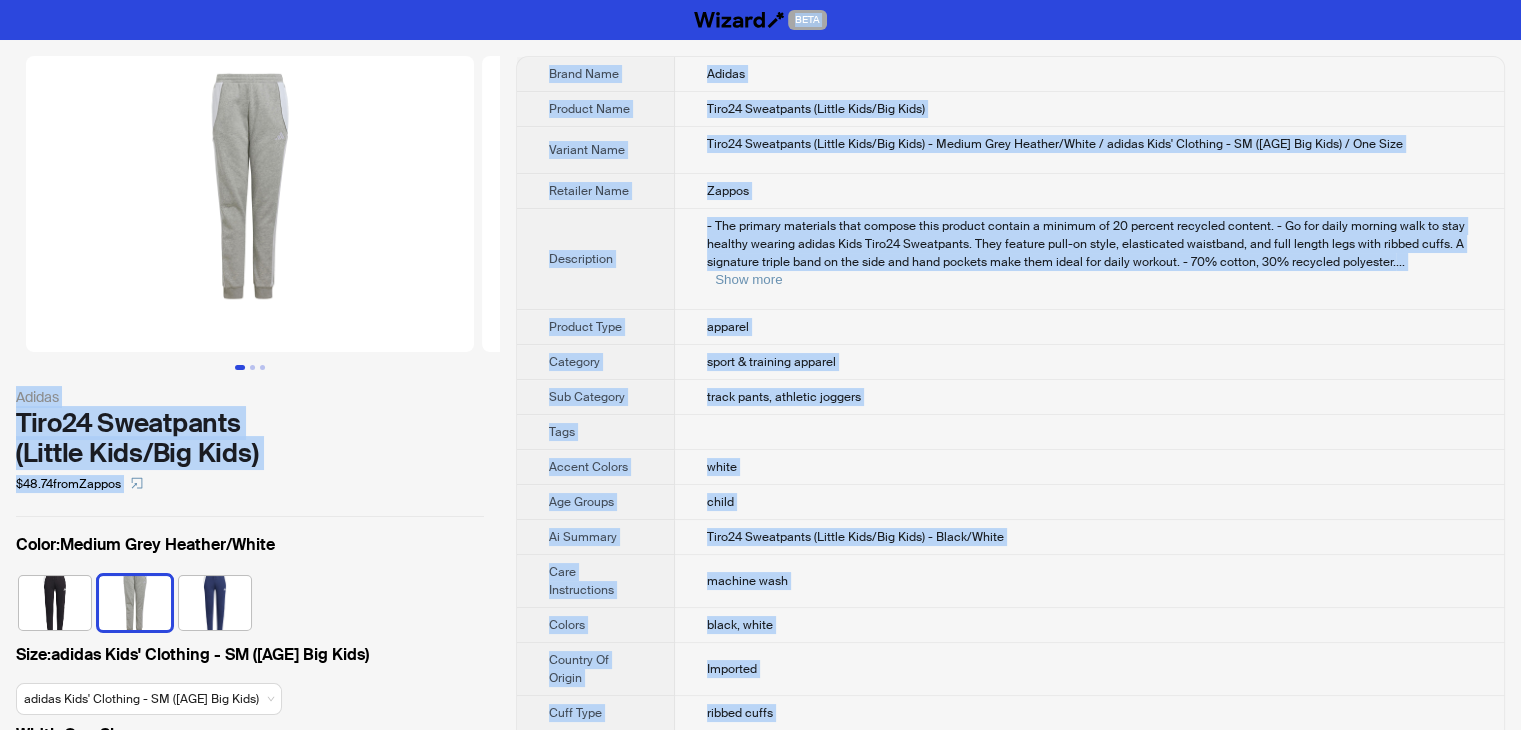 drag, startPoint x: 804, startPoint y: 702, endPoint x: 589, endPoint y: -87, distance: 817.7689 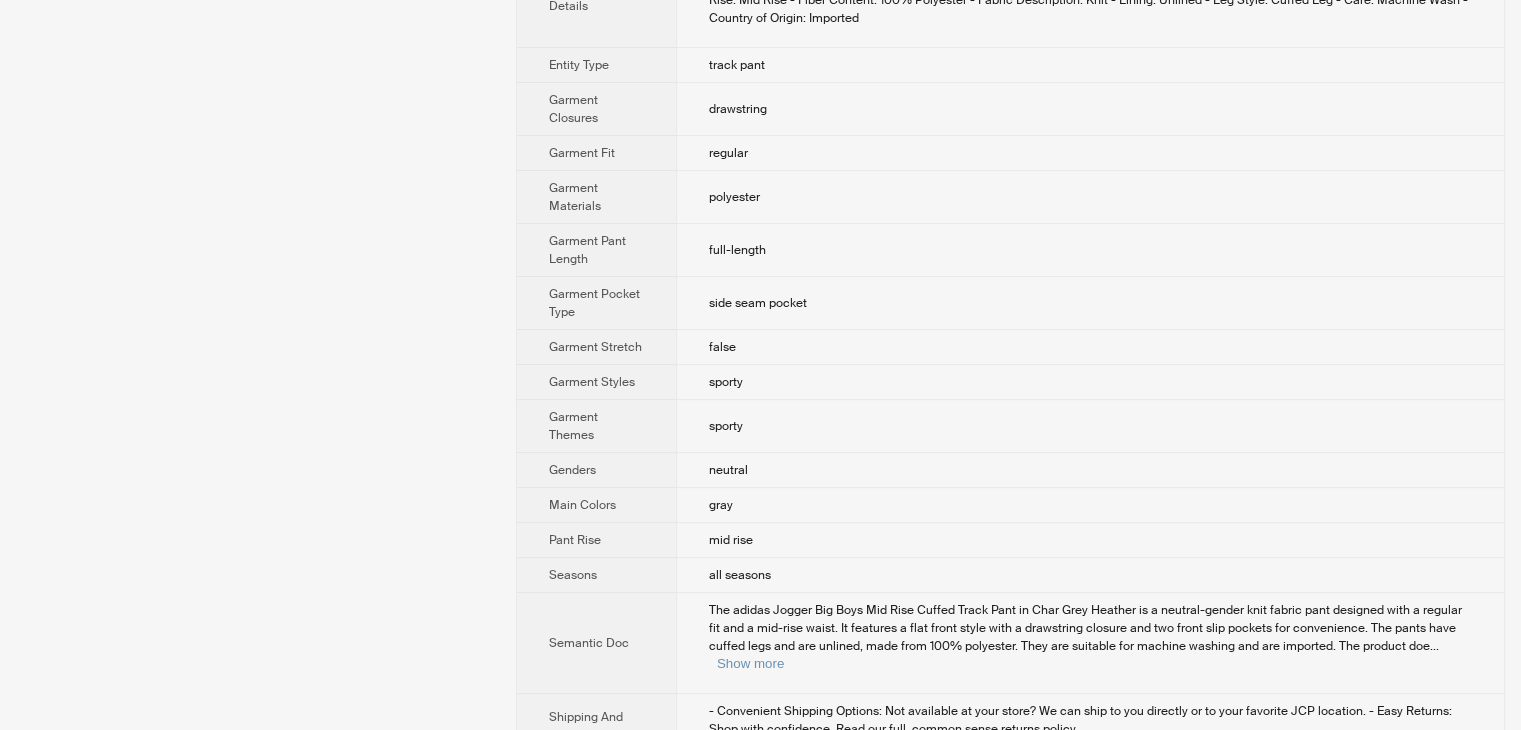 scroll, scrollTop: 760, scrollLeft: 0, axis: vertical 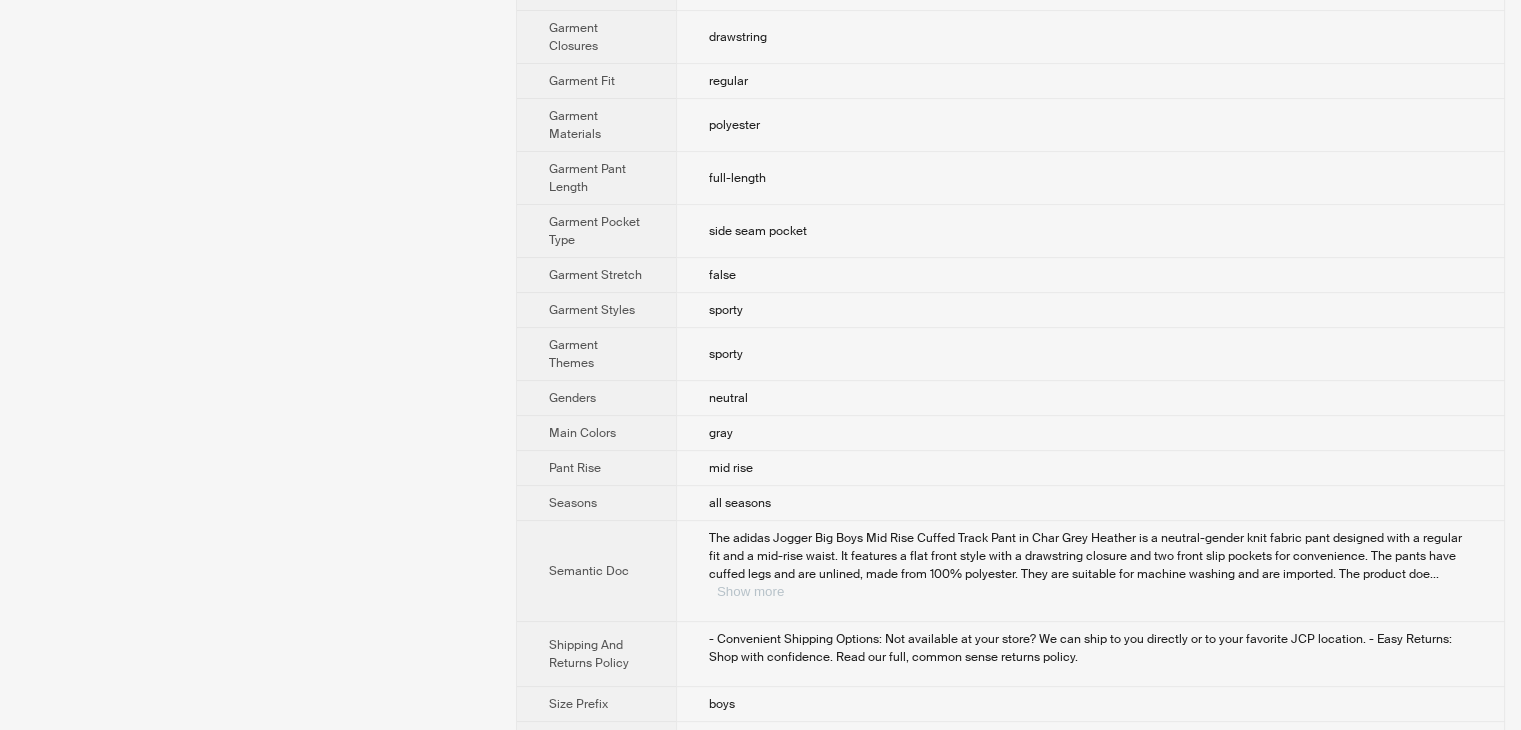 click on "Show more" at bounding box center [750, 591] 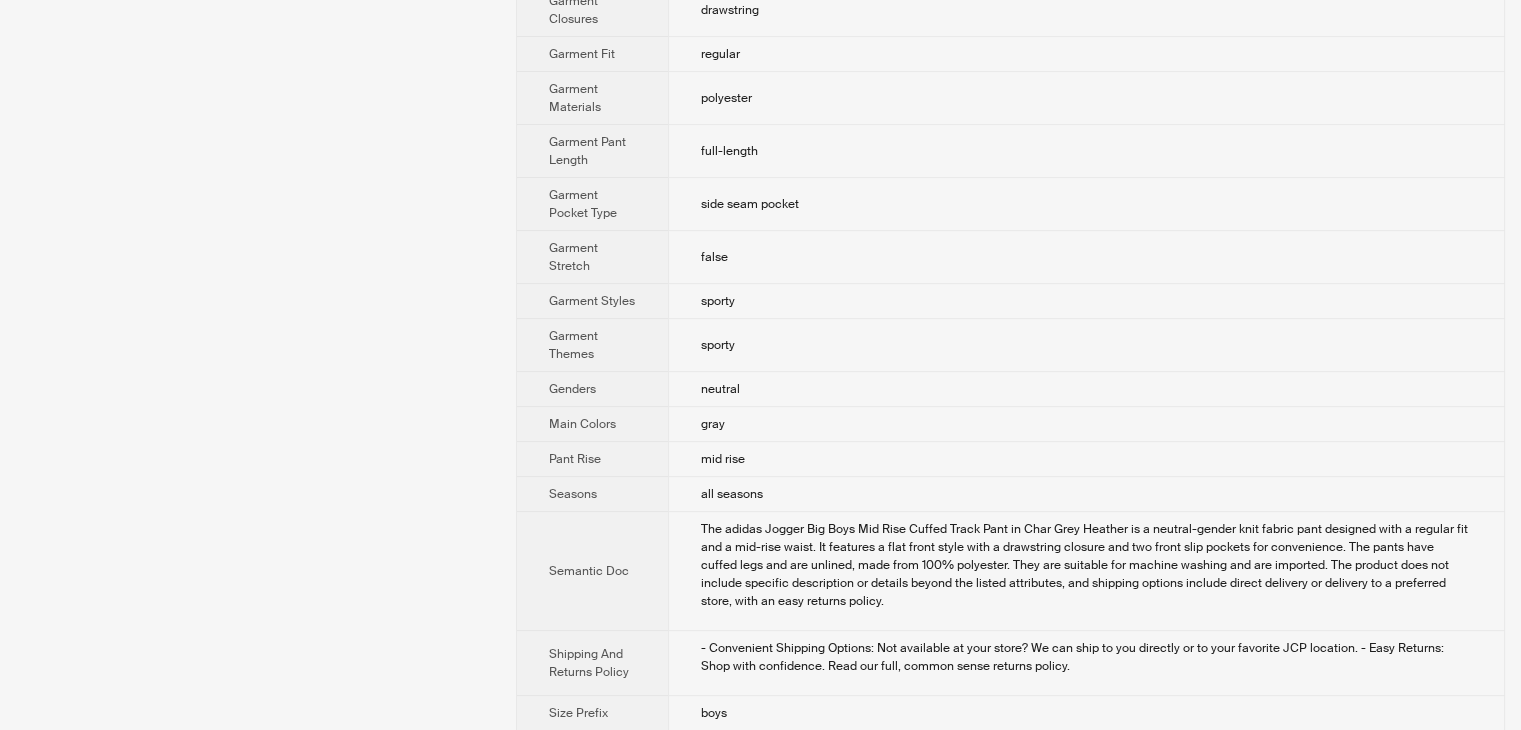 scroll, scrollTop: 832, scrollLeft: 0, axis: vertical 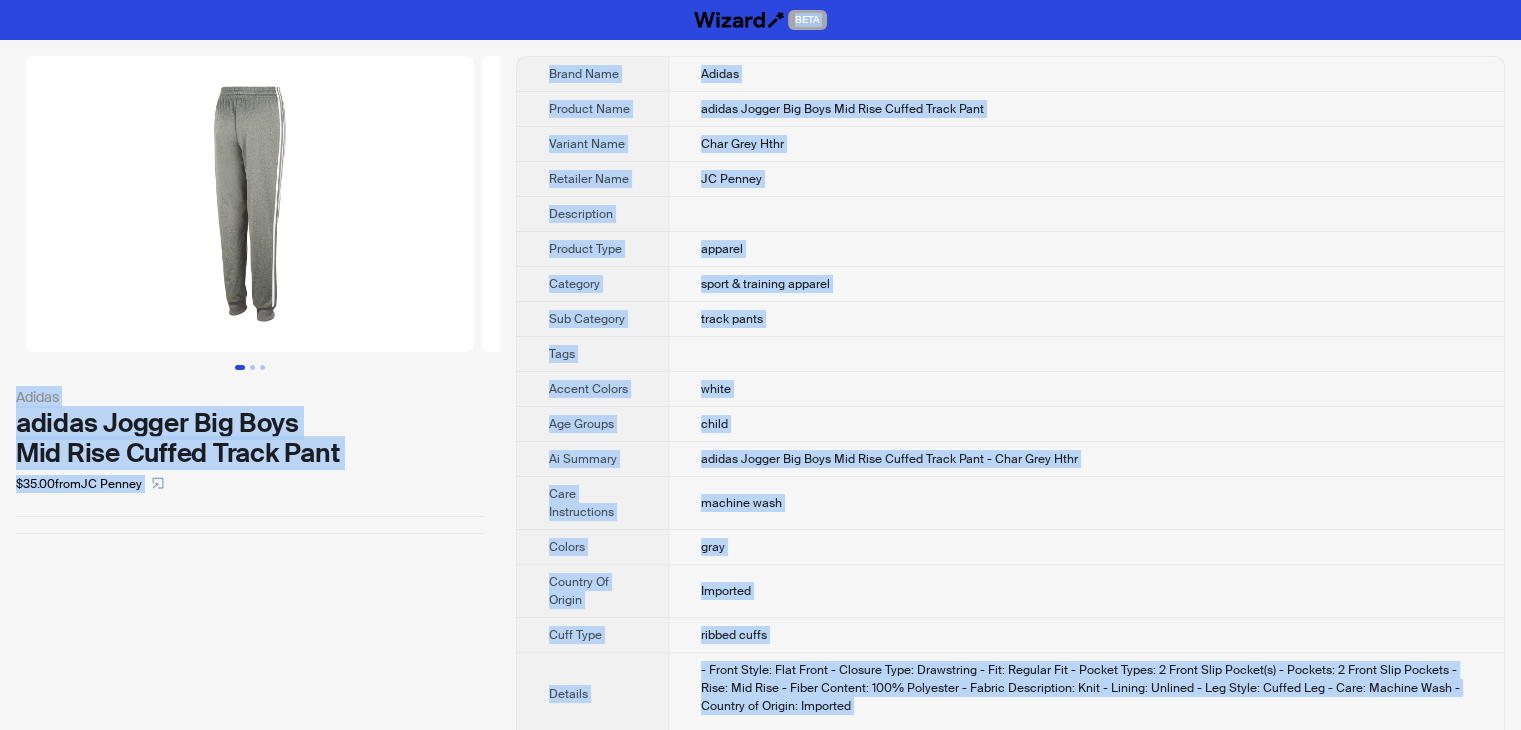 drag, startPoint x: 784, startPoint y: 702, endPoint x: 488, endPoint y: -80, distance: 836.14594 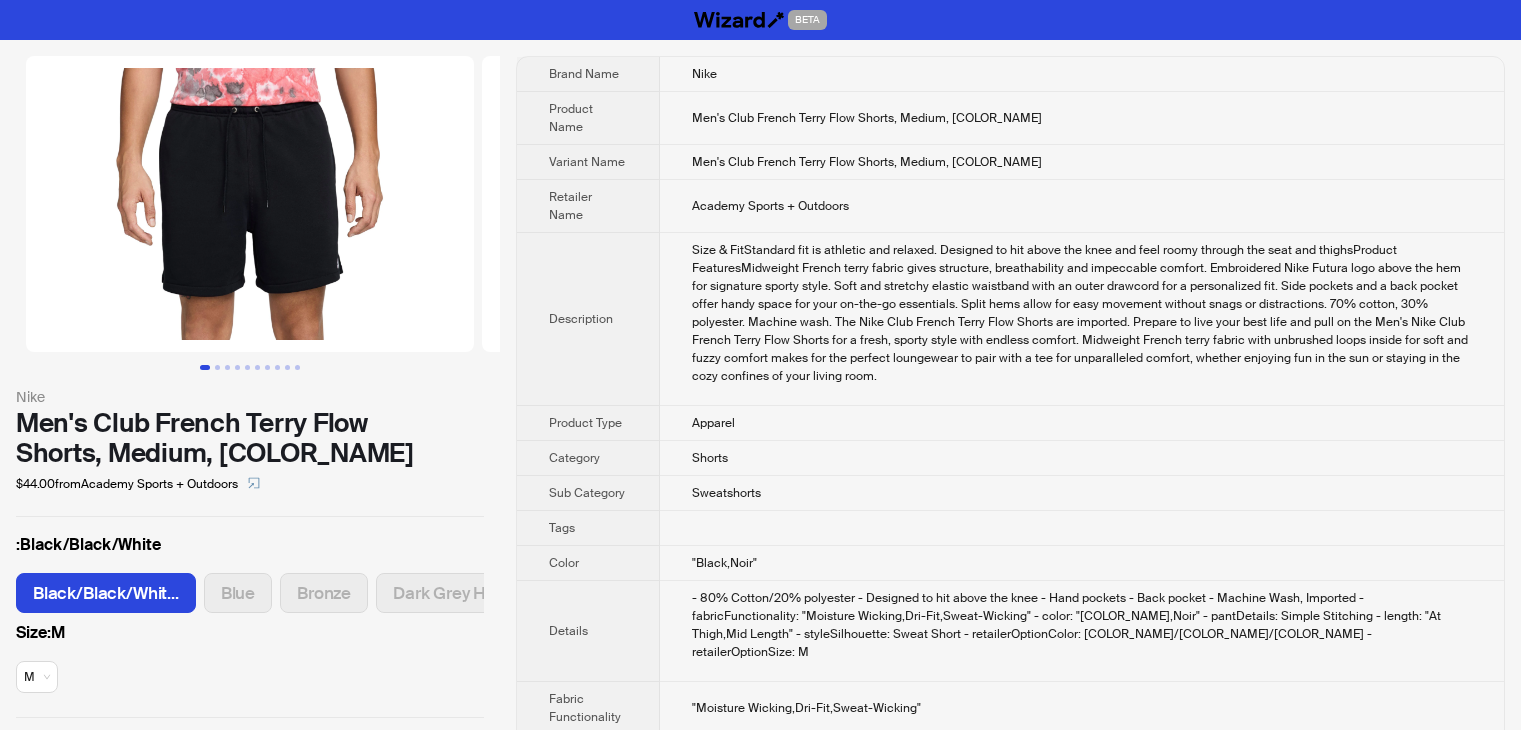 scroll, scrollTop: 0, scrollLeft: 0, axis: both 